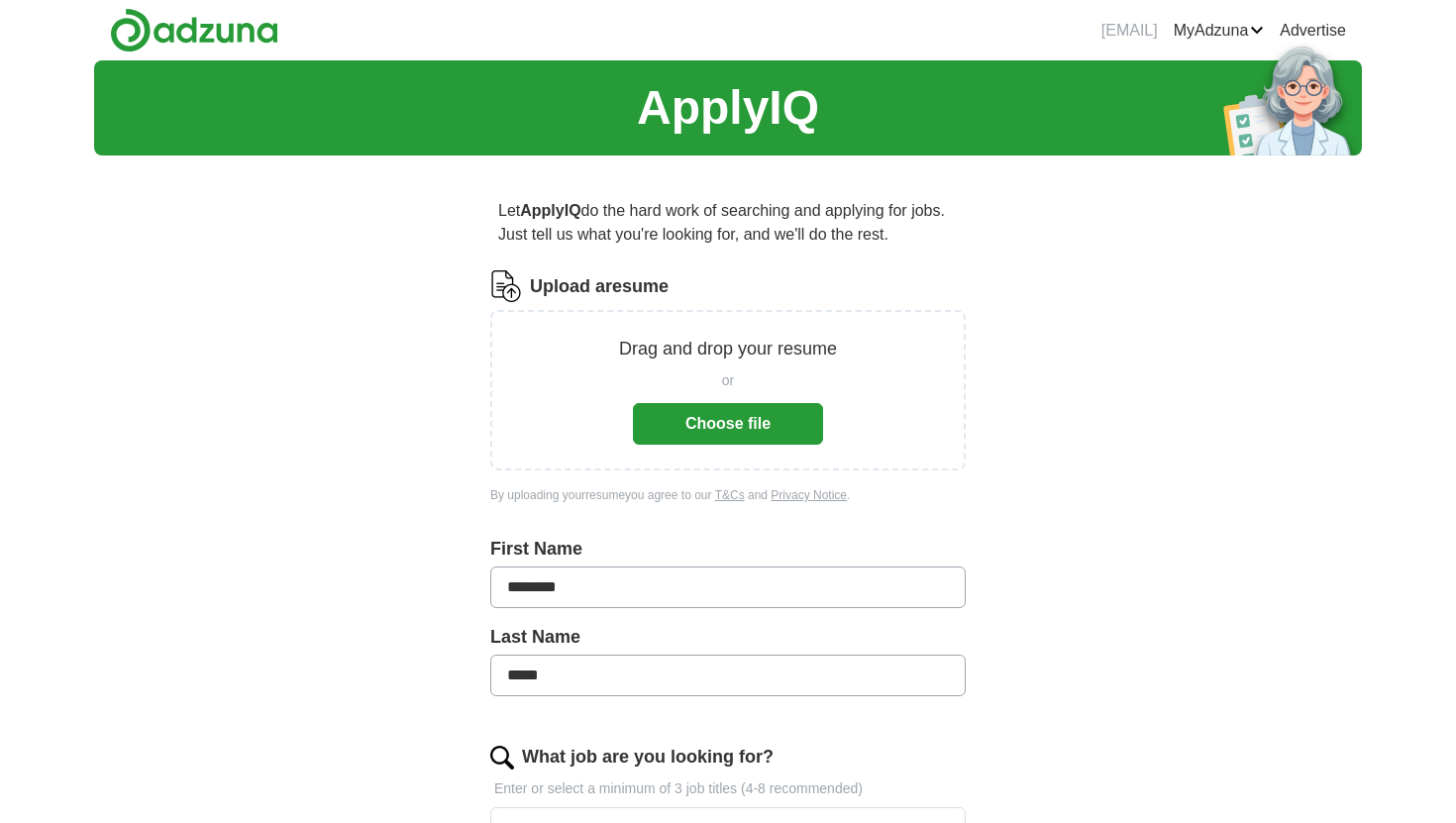 scroll, scrollTop: 0, scrollLeft: 0, axis: both 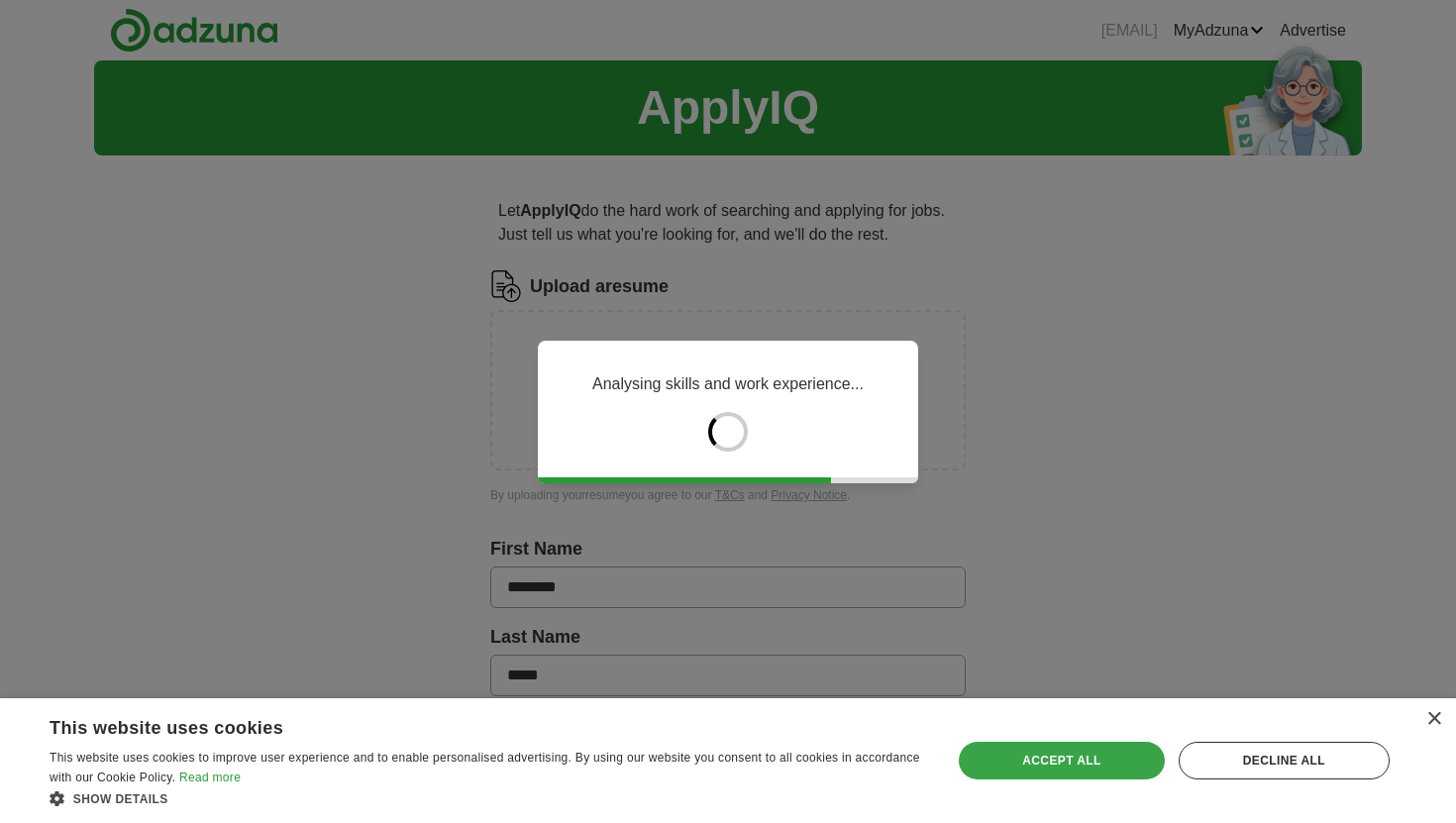 click on "Accept all" at bounding box center (1062, 761) 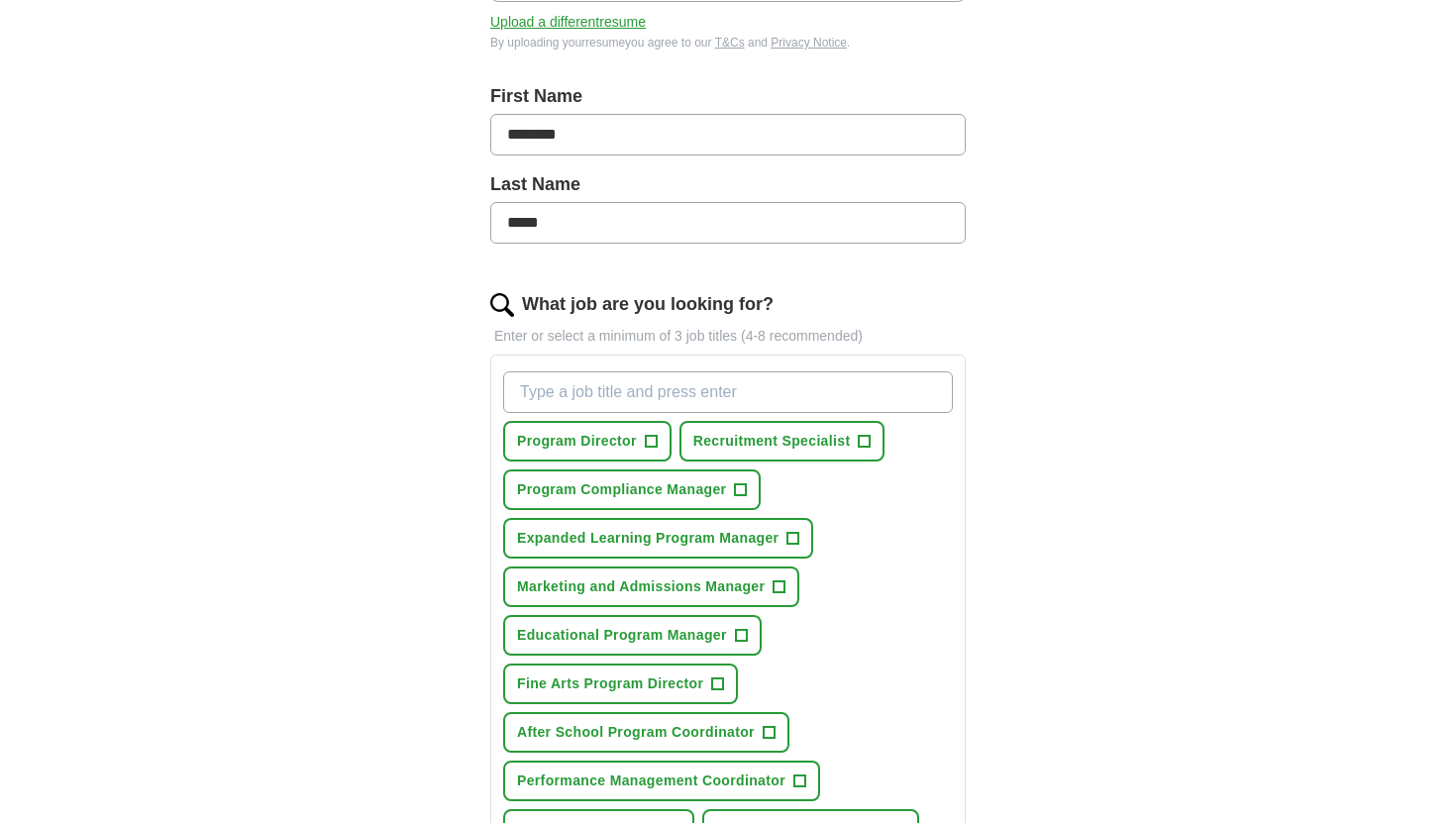 scroll, scrollTop: 321, scrollLeft: 0, axis: vertical 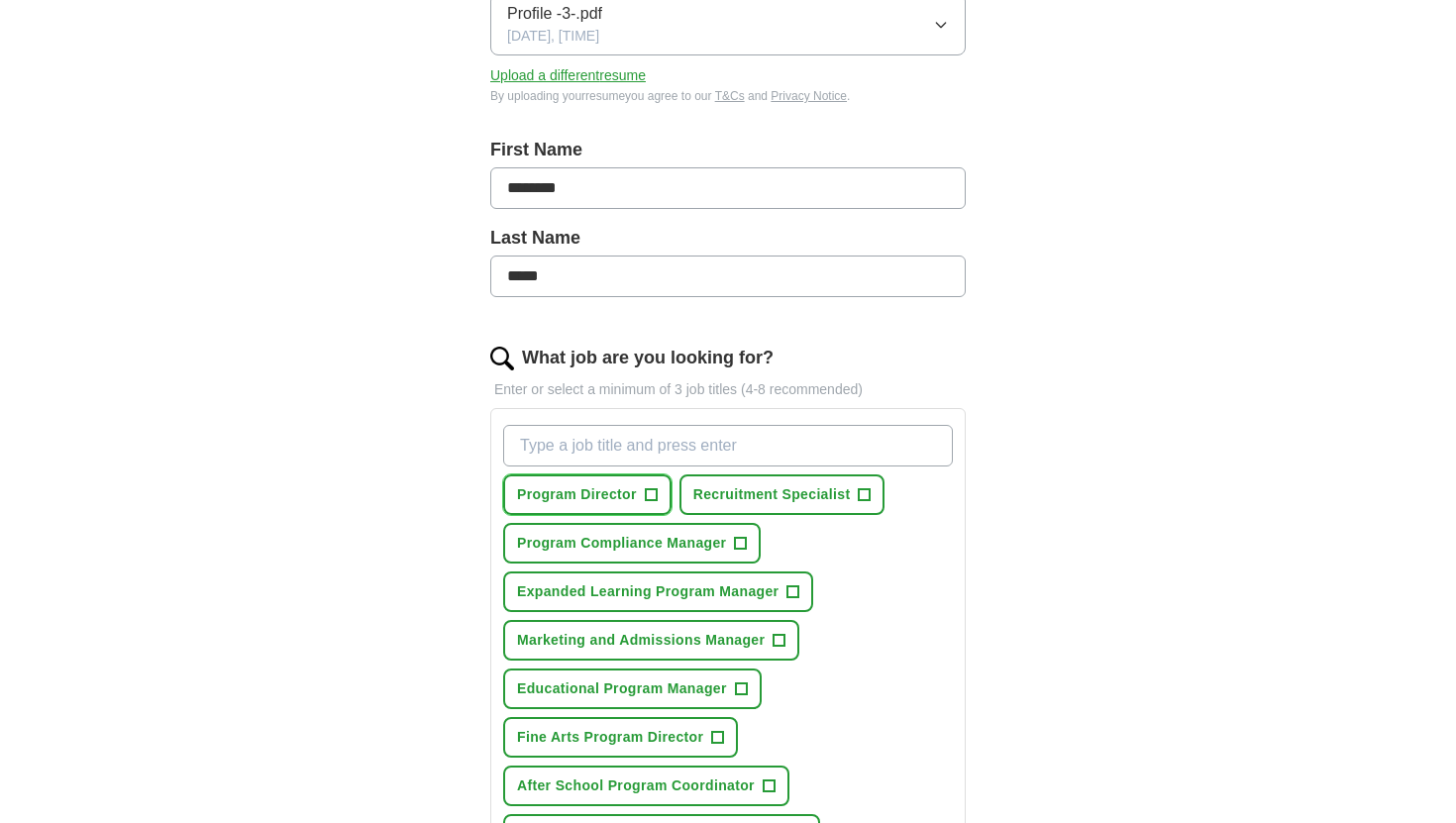 click on "+" at bounding box center [651, 495] 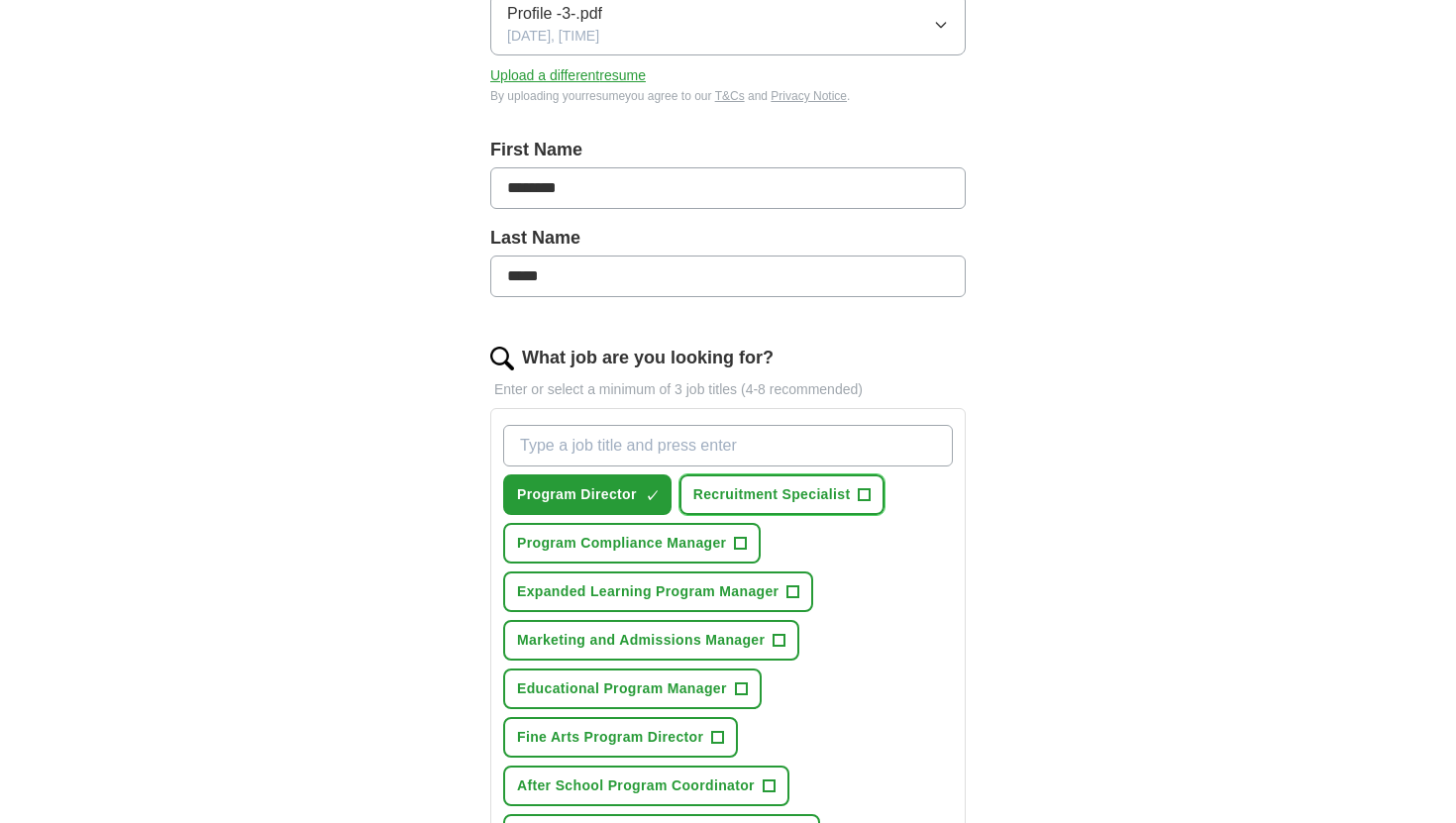 click on "+" at bounding box center (865, 495) 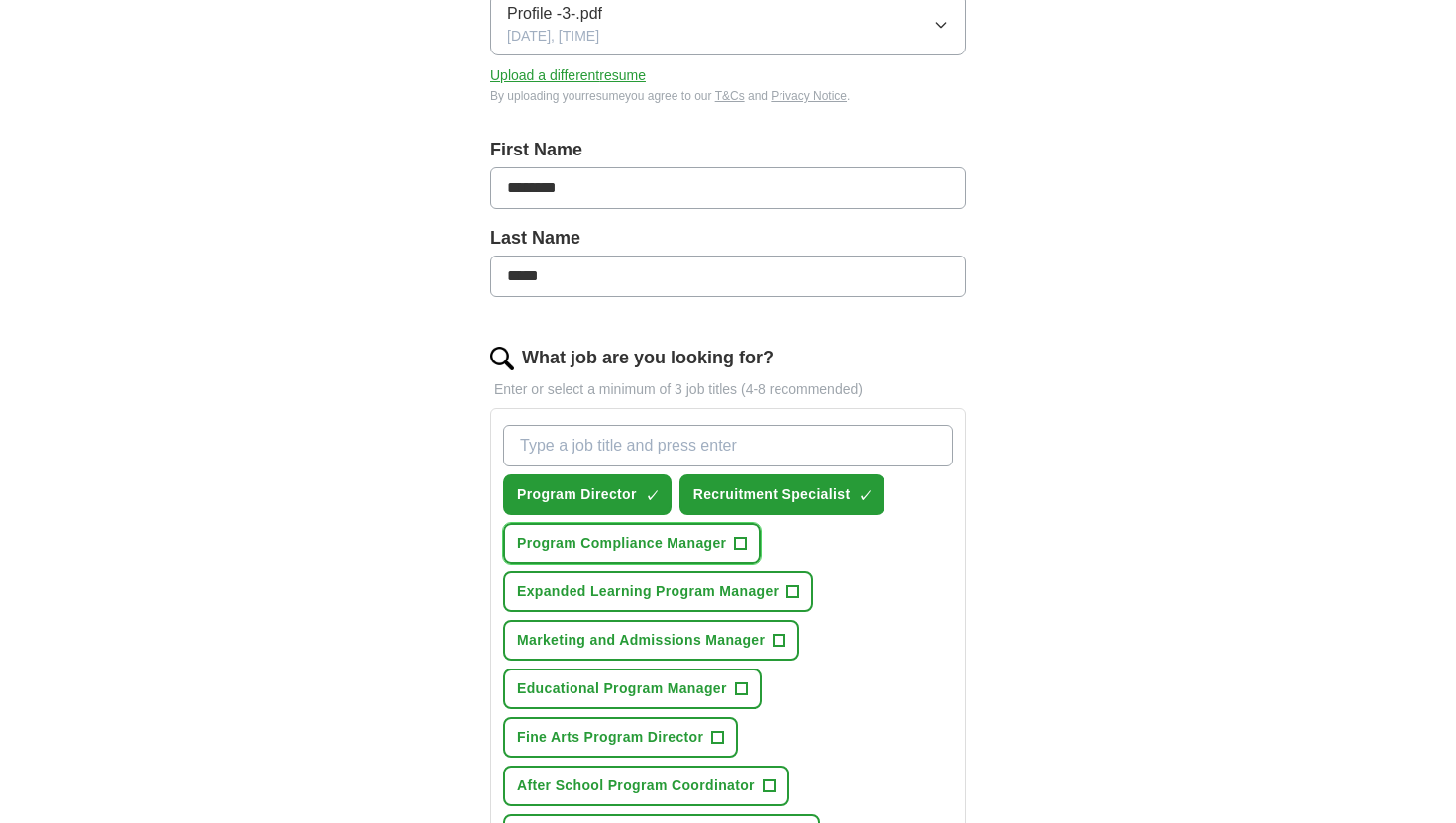 click on "+" at bounding box center [741, 544] 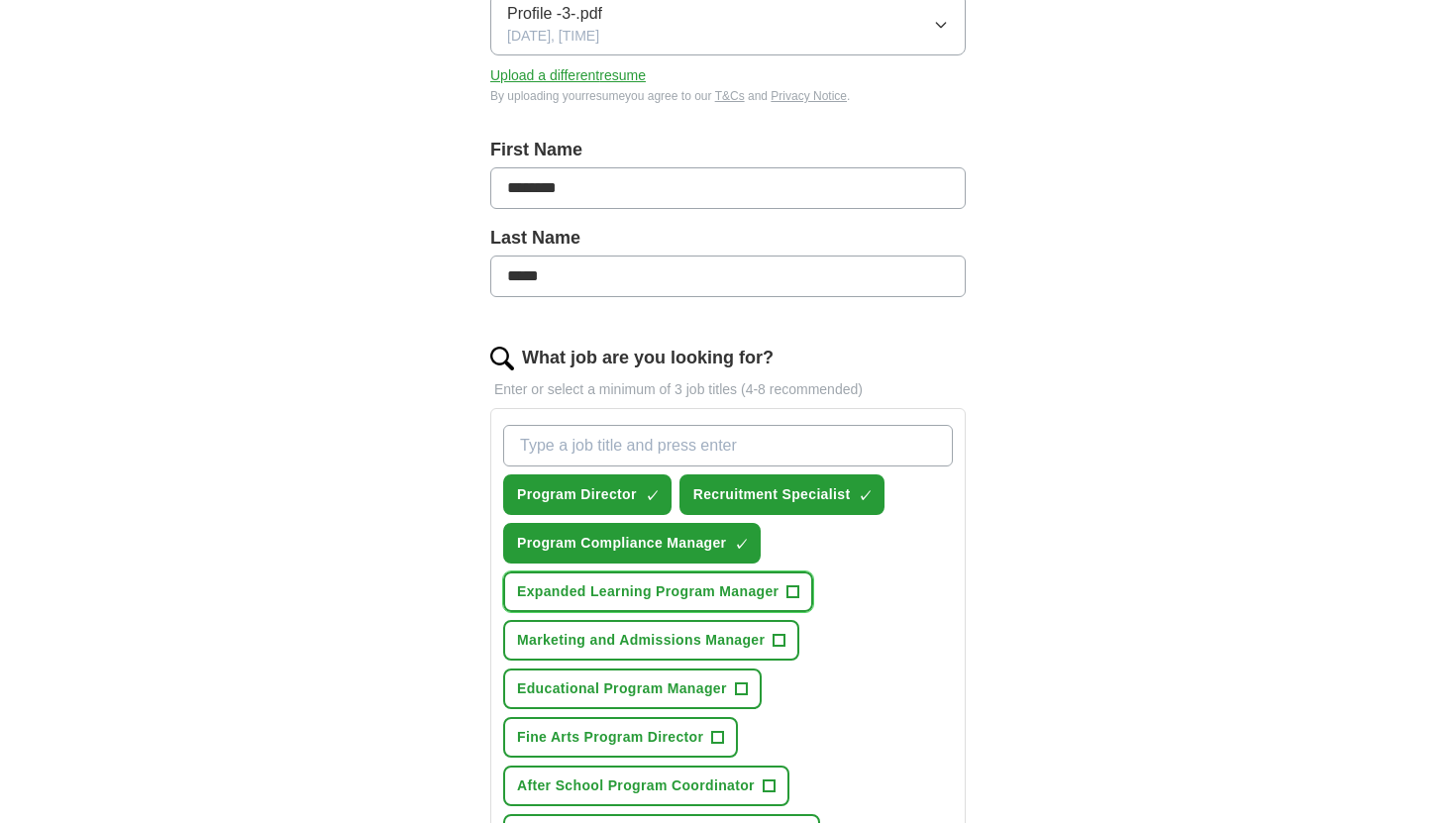 click on "+" at bounding box center [793, 592] 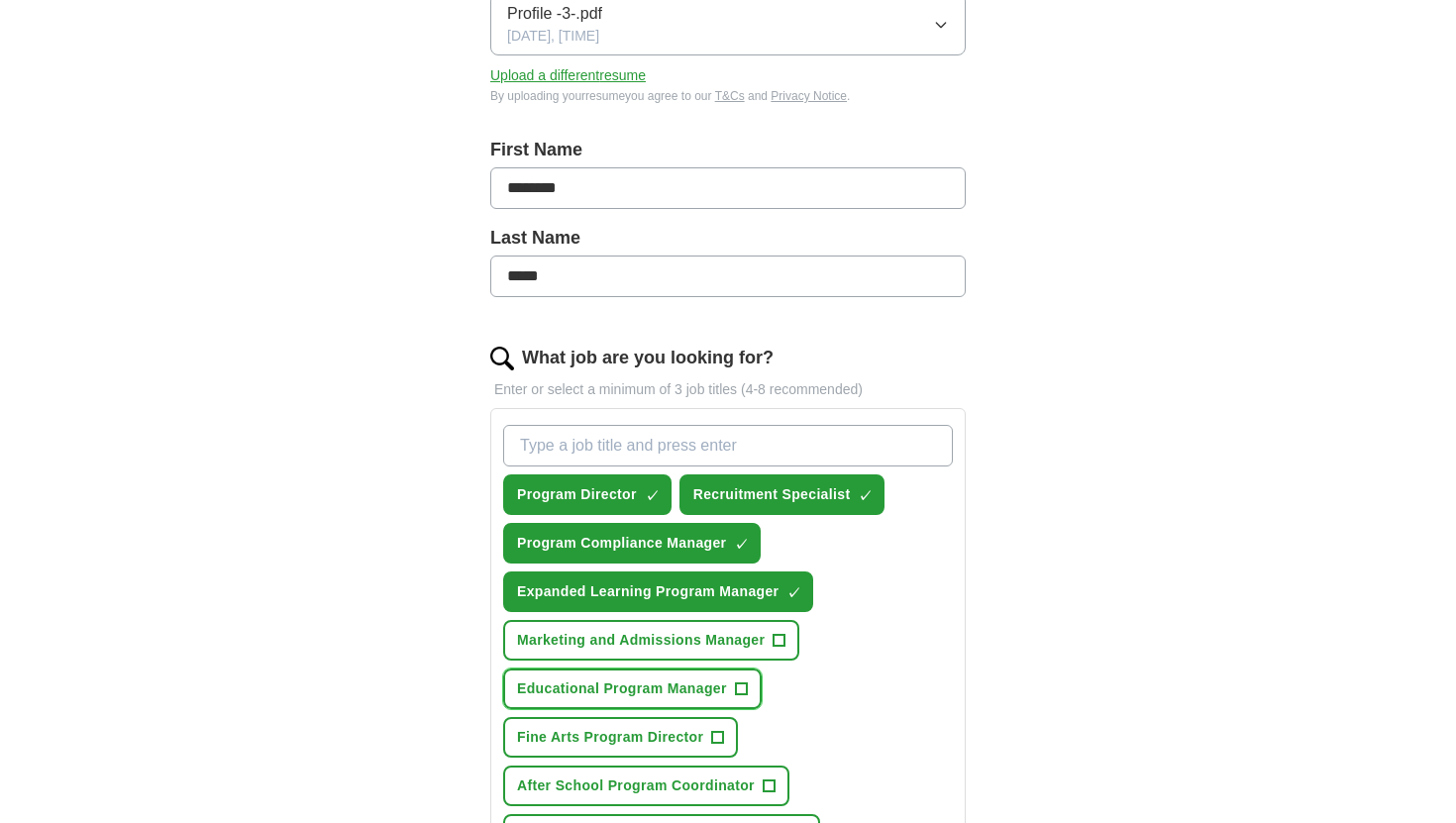click on "+" at bounding box center [741, 689] 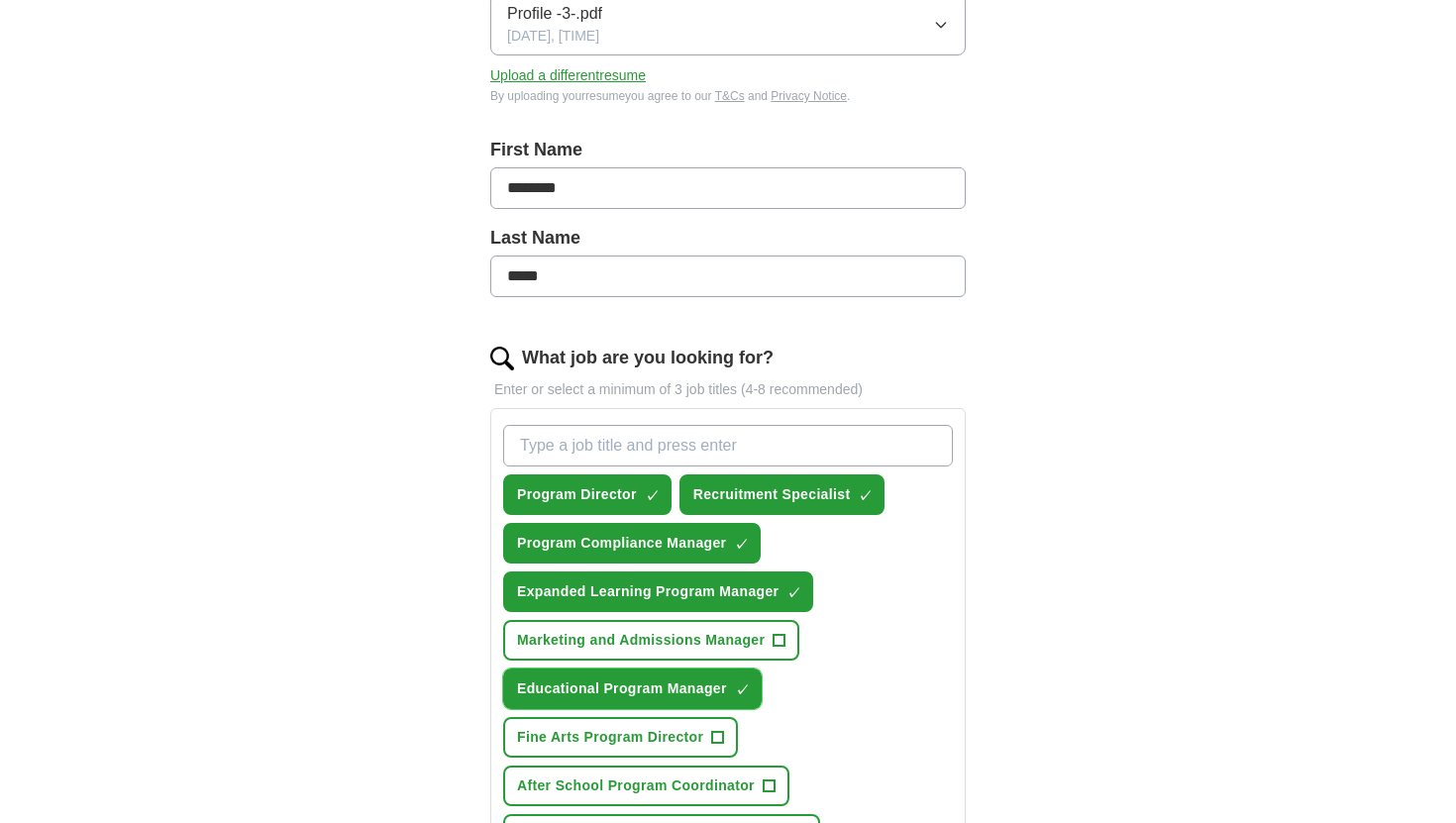 scroll, scrollTop: 384, scrollLeft: 0, axis: vertical 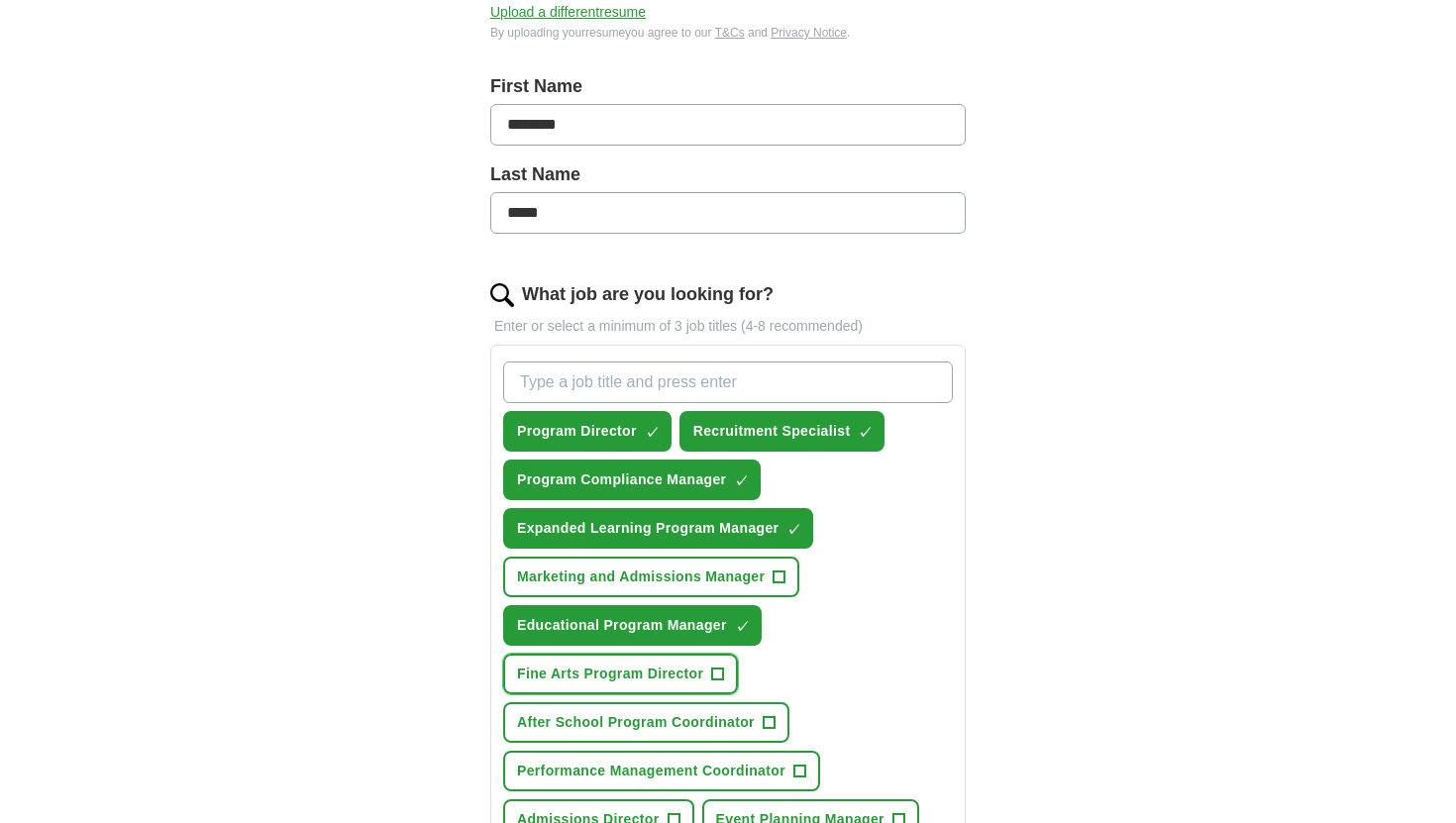 click on "+" at bounding box center [718, 674] 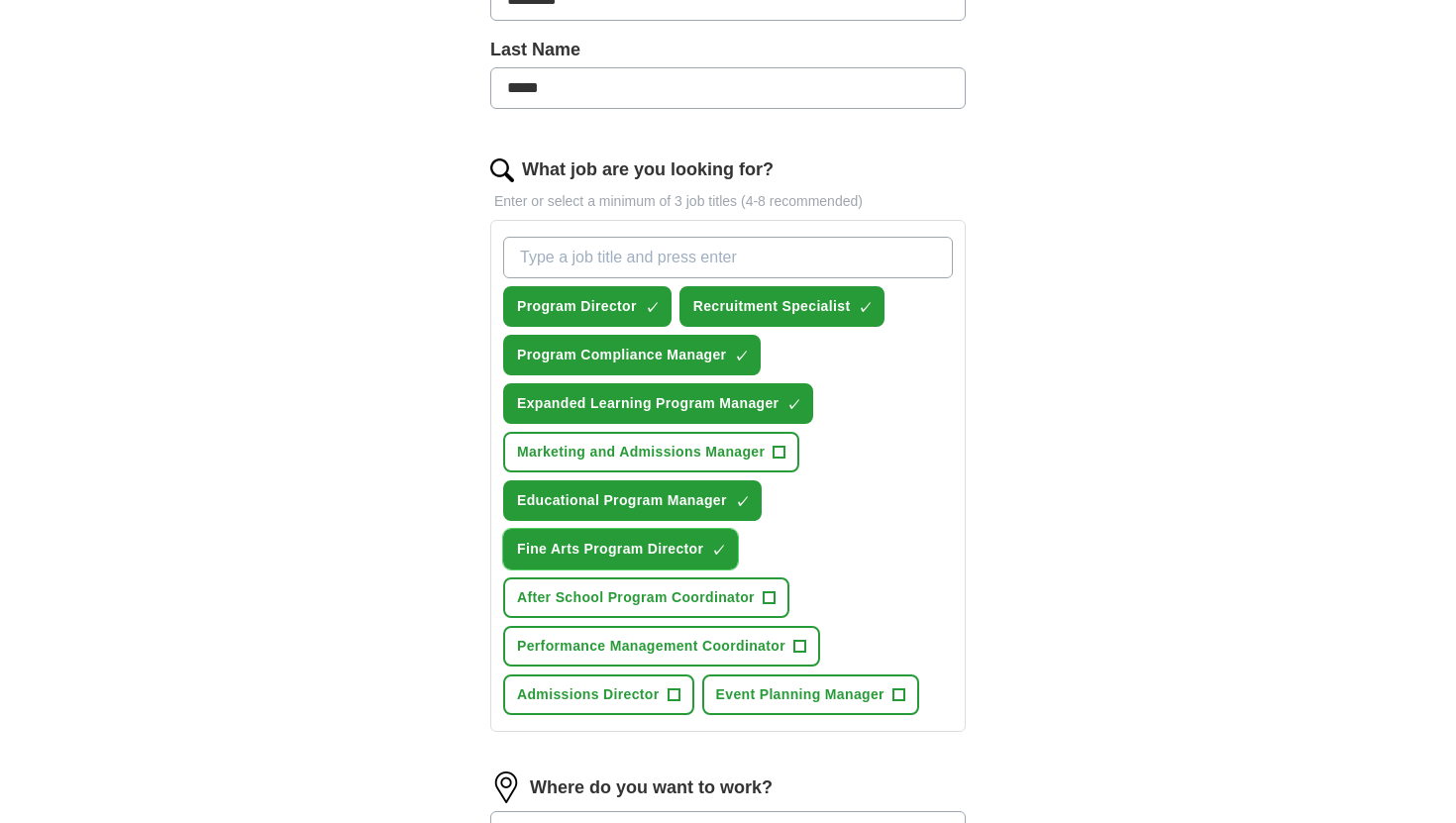 scroll, scrollTop: 510, scrollLeft: 0, axis: vertical 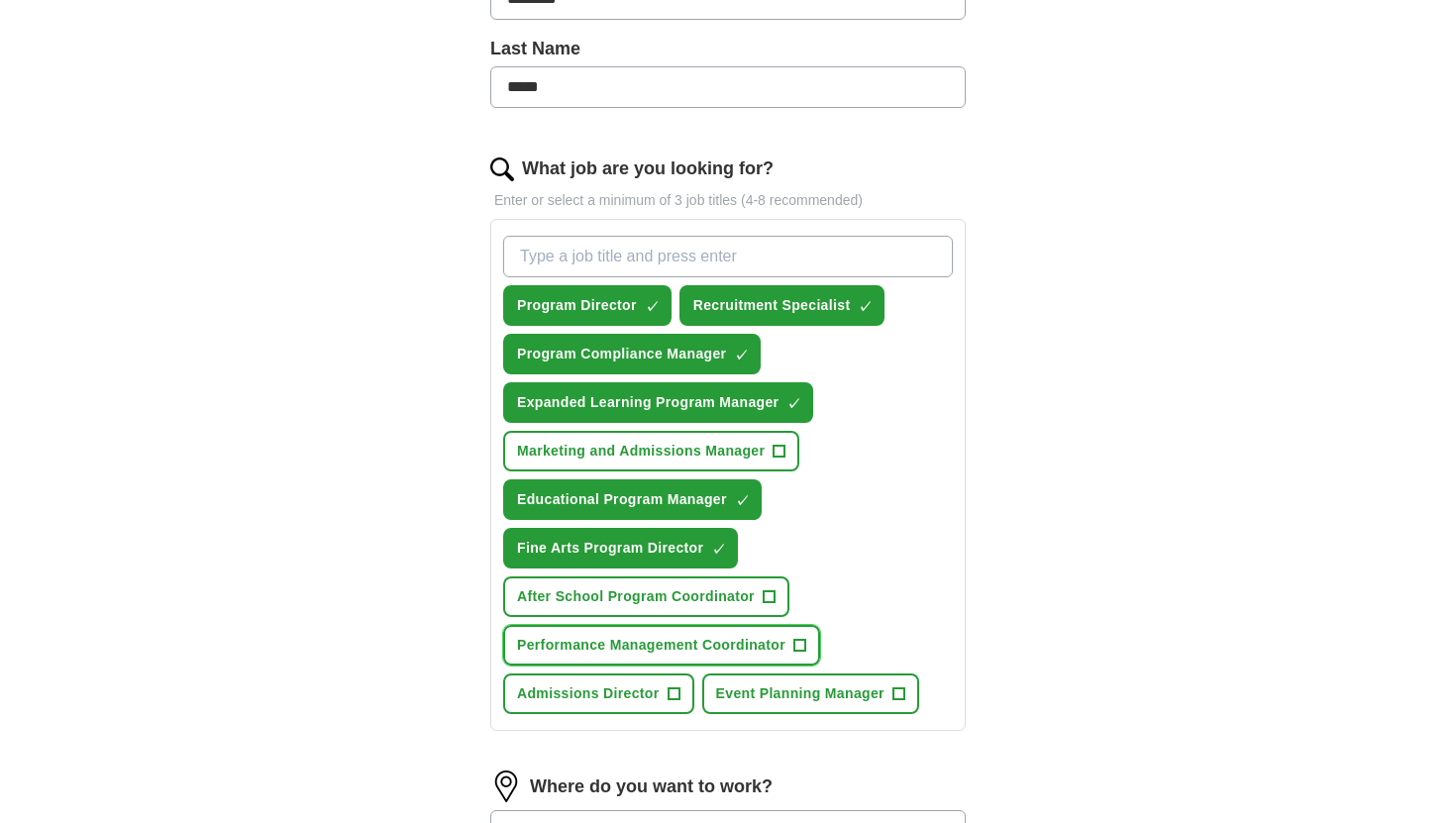 click on "+" at bounding box center [799, 646] 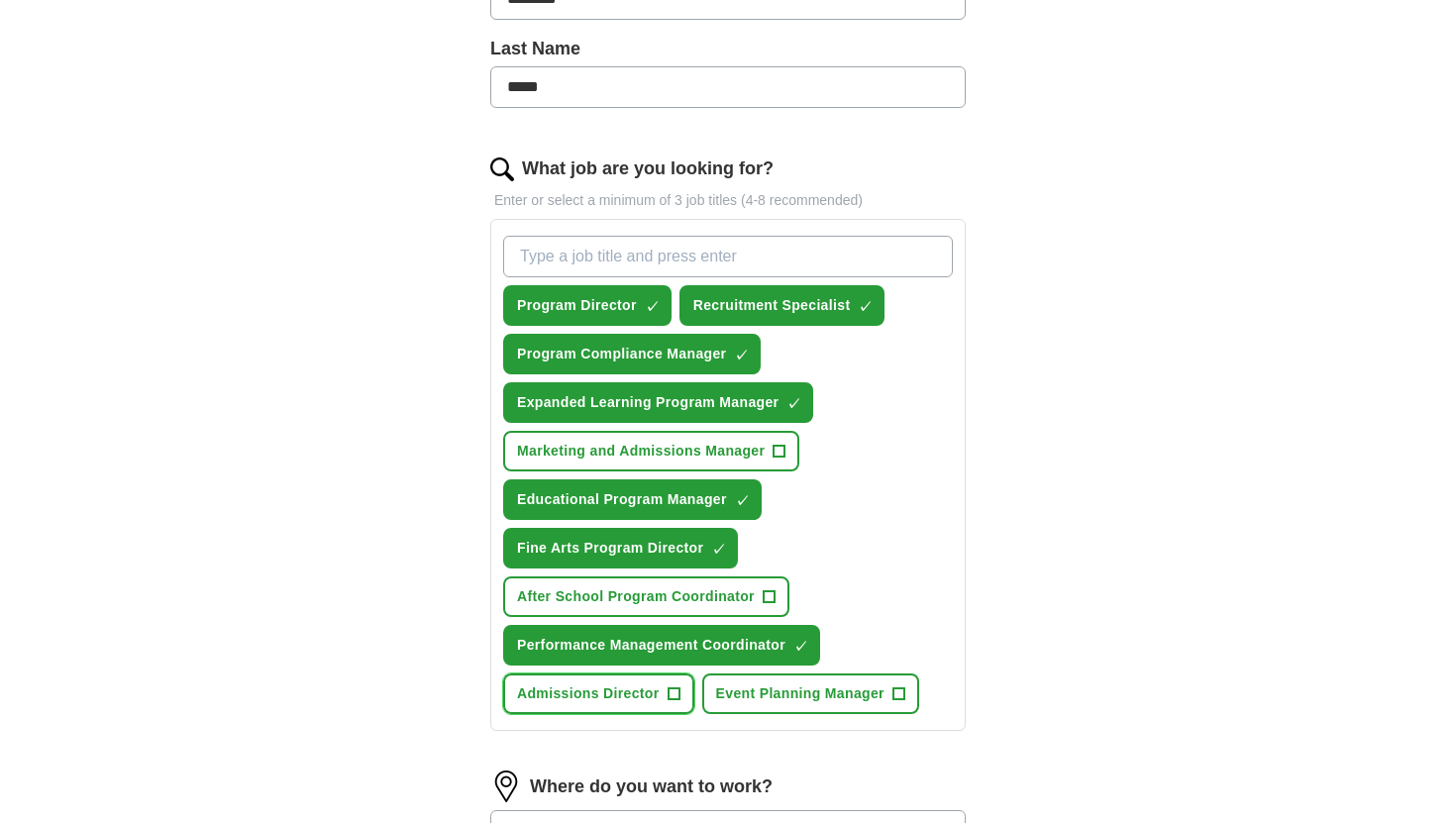 click on "+" at bounding box center (674, 694) 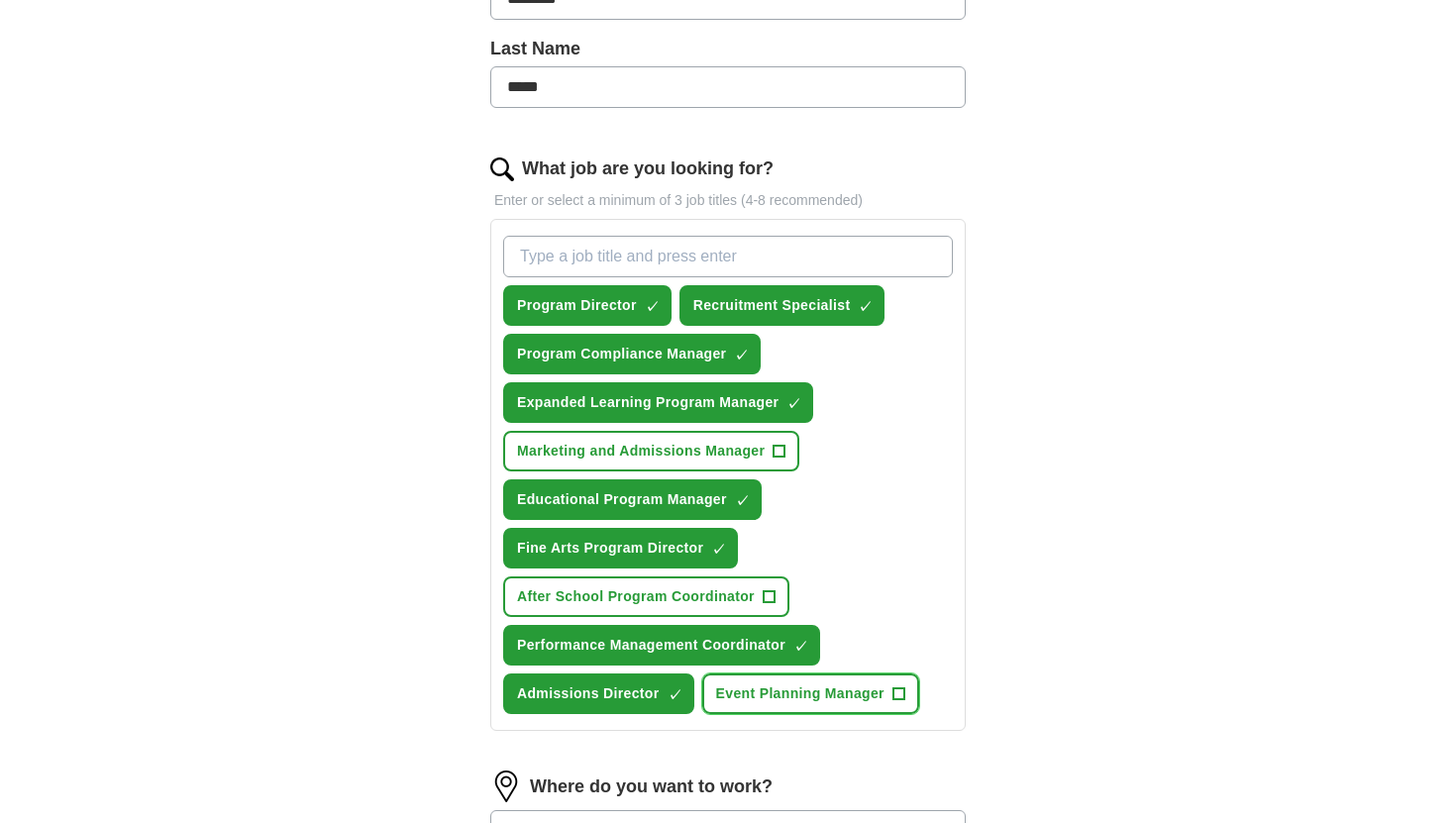 click on "Event Planning Manager +" at bounding box center (810, 693) 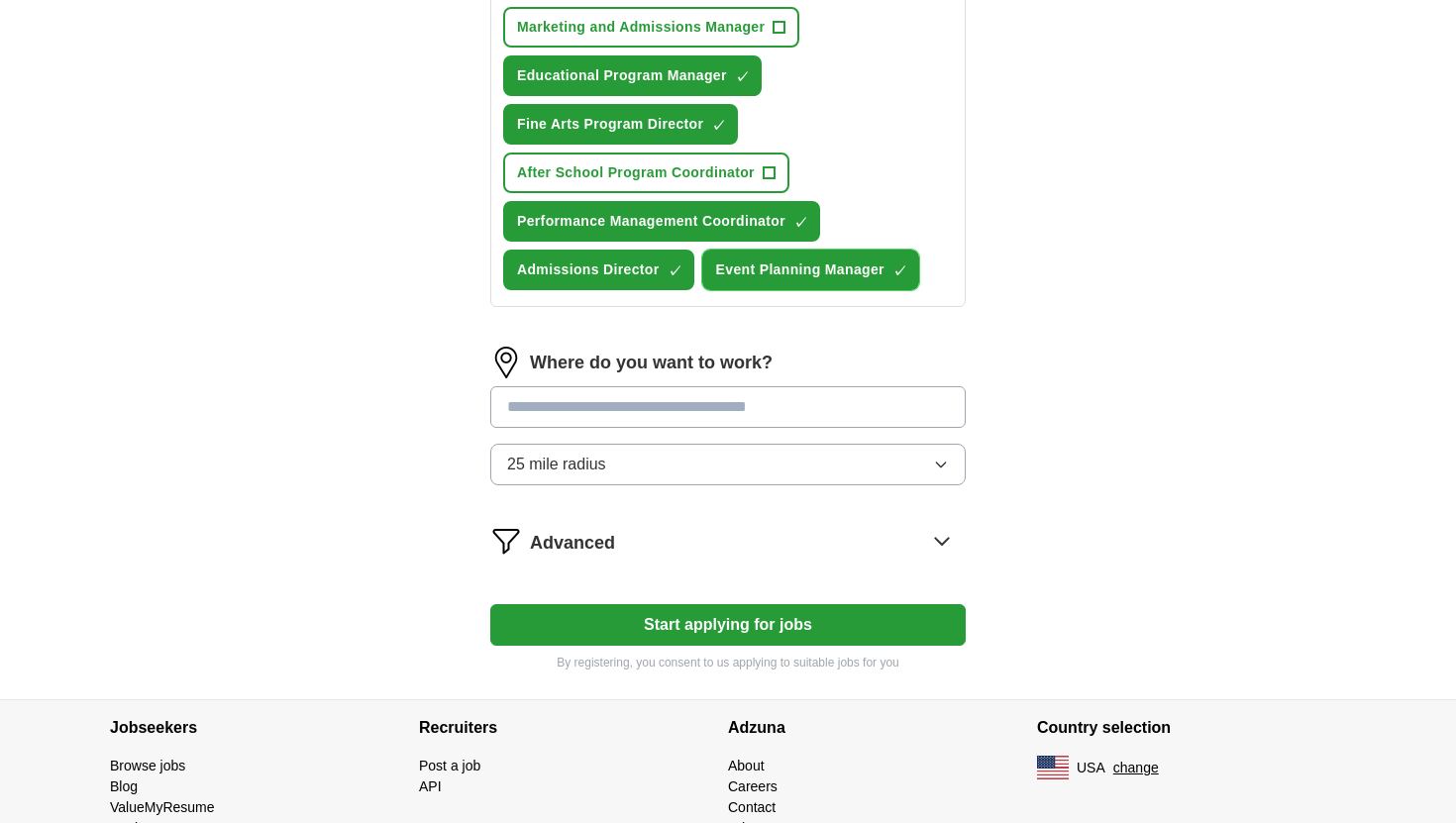 scroll, scrollTop: 950, scrollLeft: 0, axis: vertical 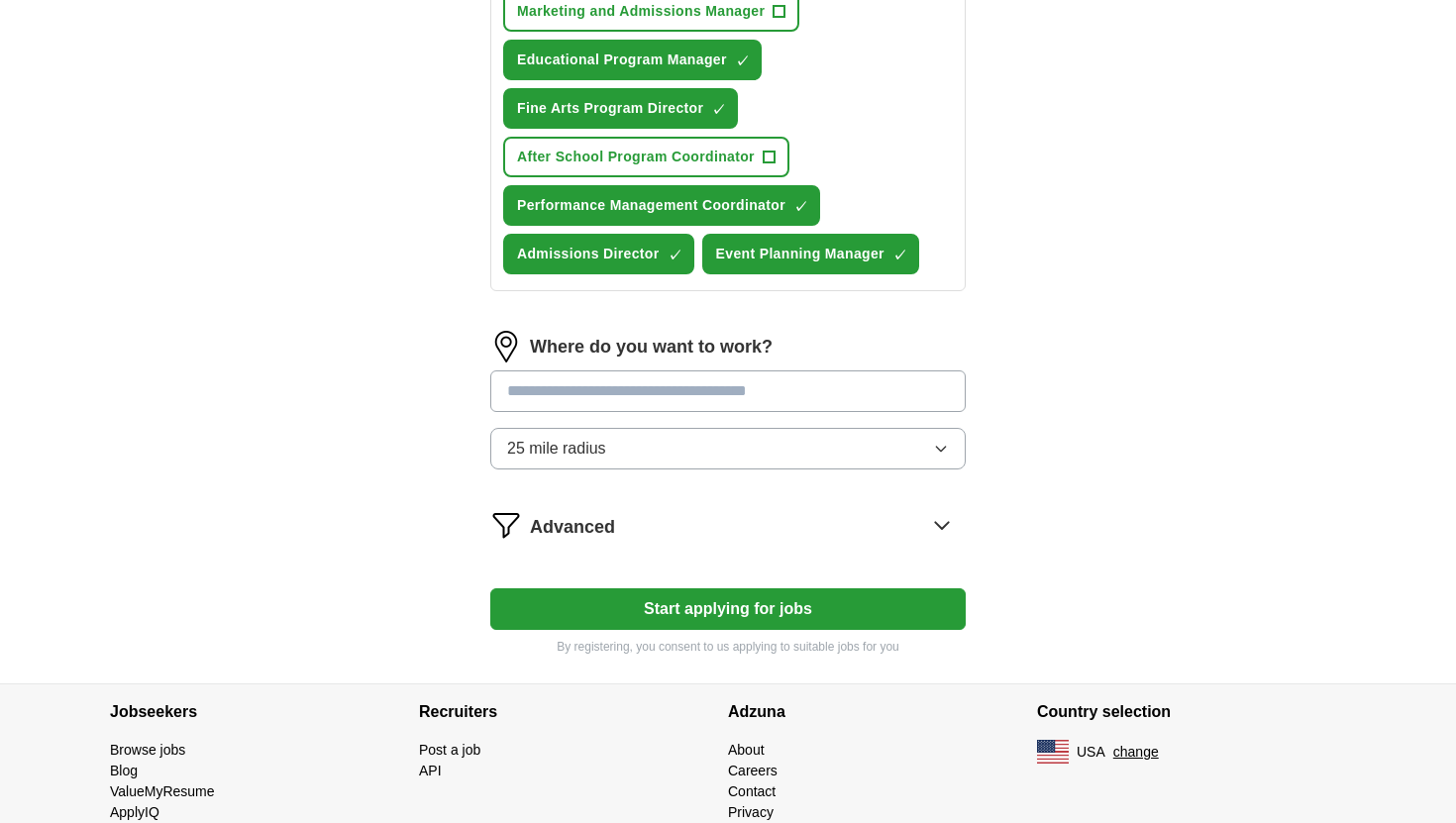 click at bounding box center (728, 391) 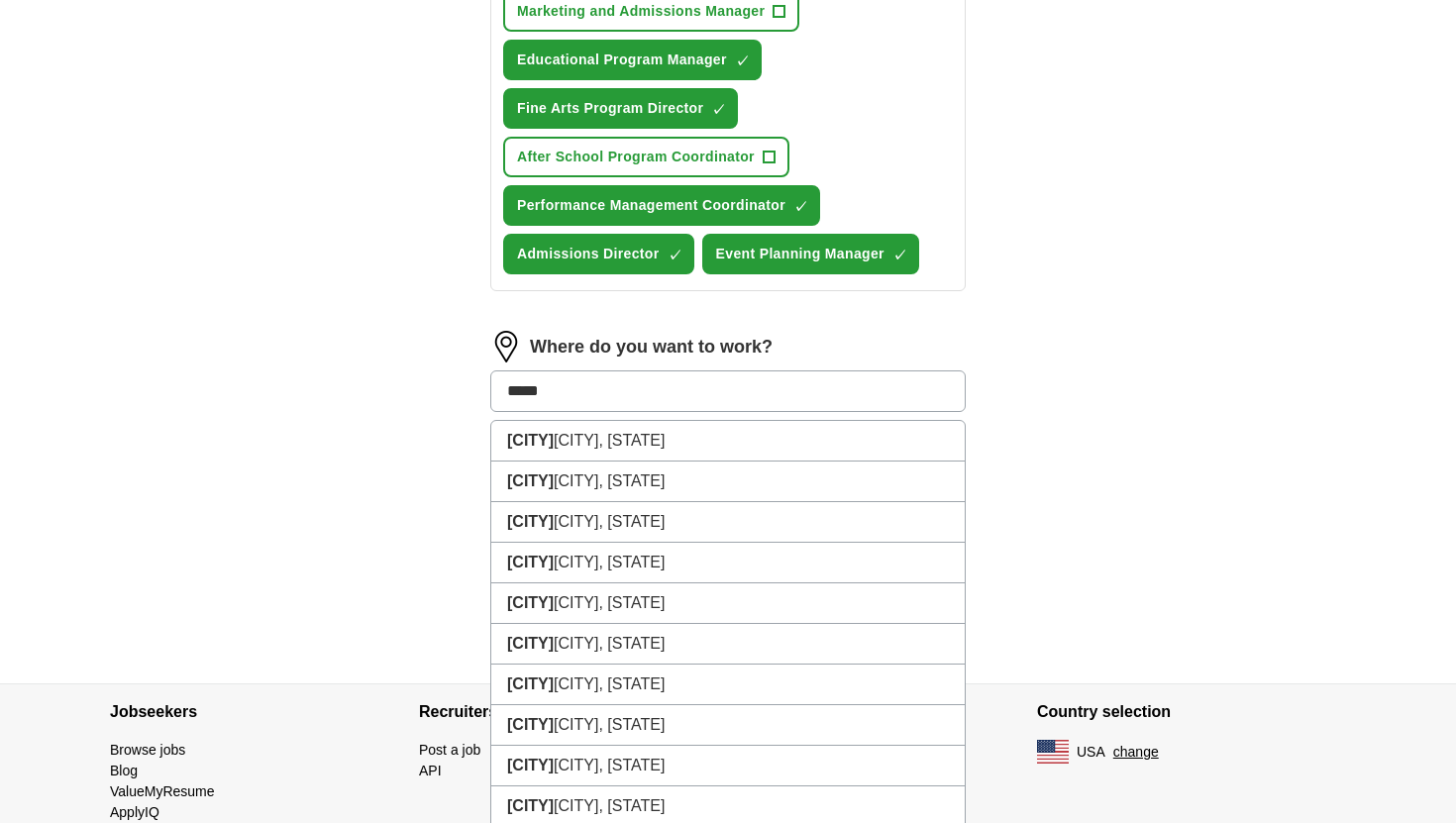 type on "******" 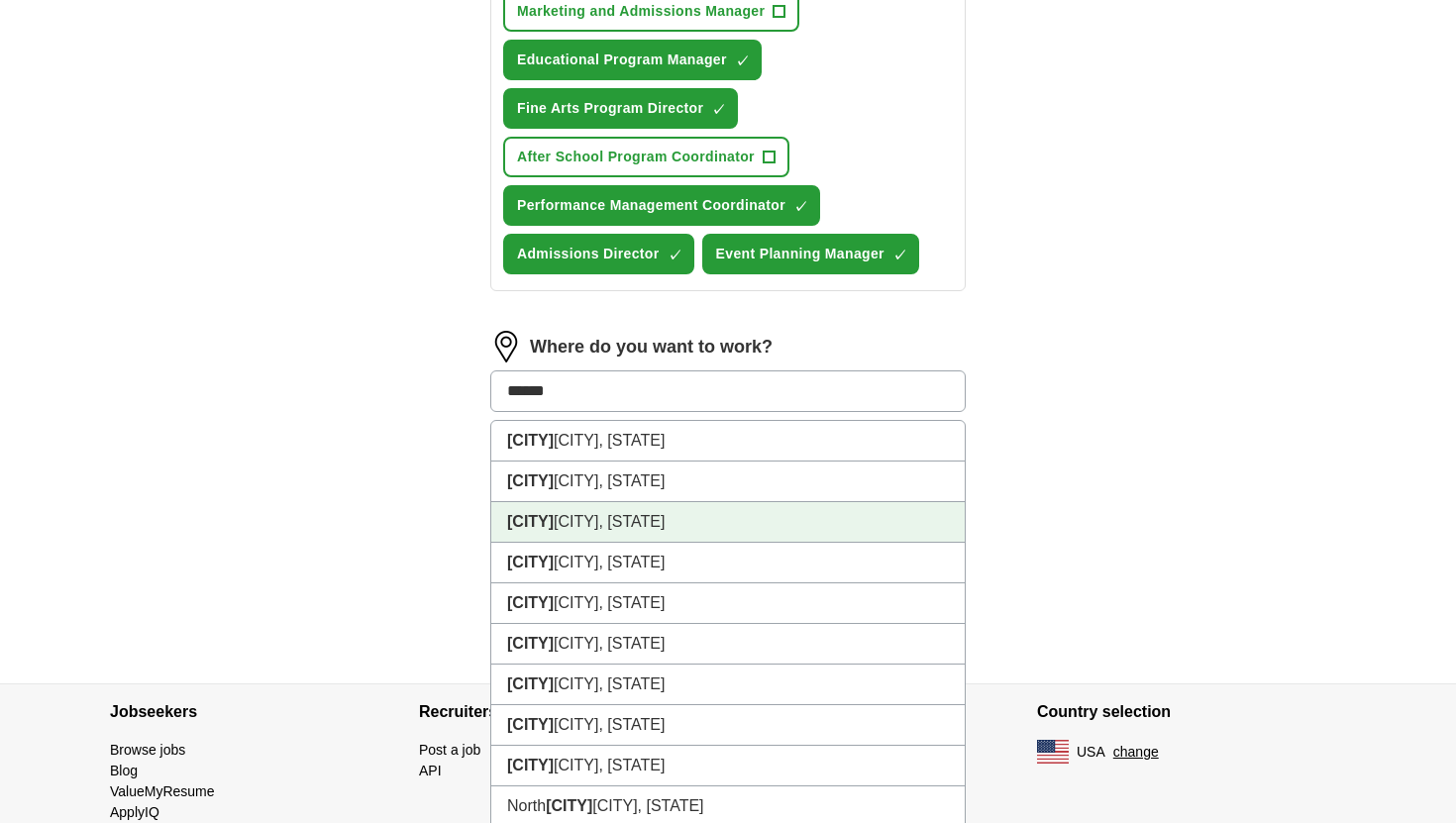 click on "[CITY], [STATE]" at bounding box center [728, 522] 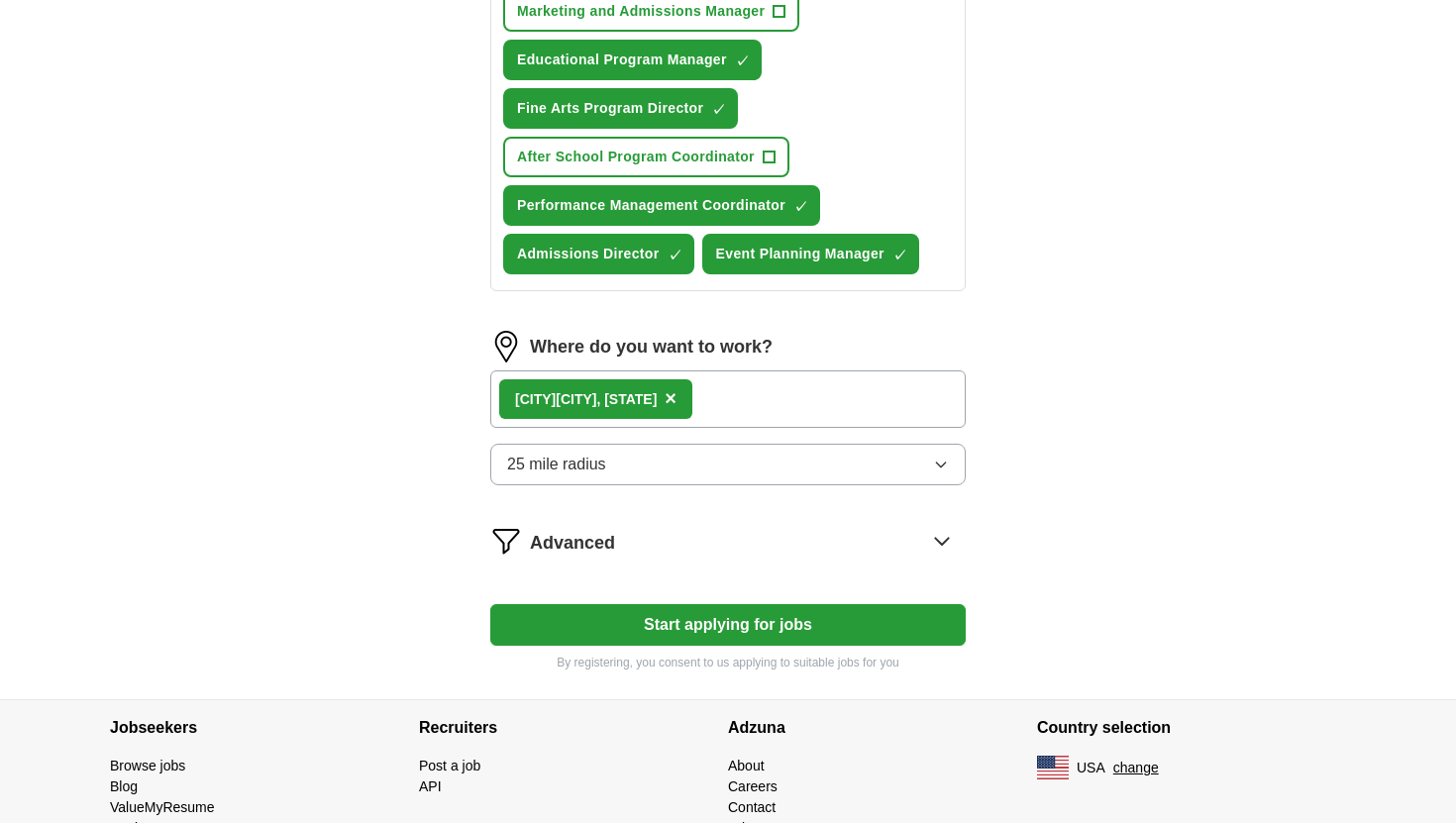 click on "25 mile radius" at bounding box center [728, 464] 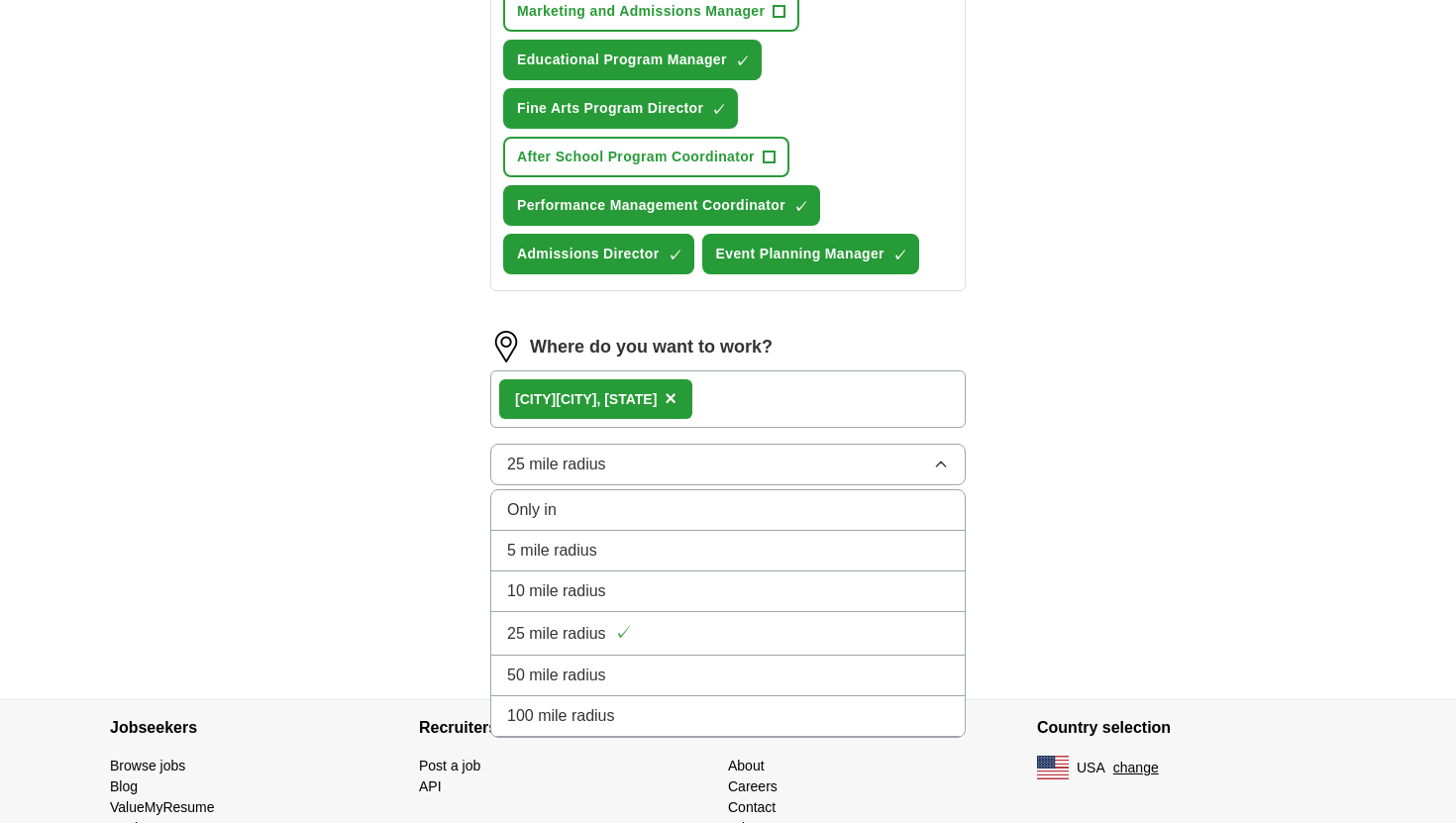 click on "25 mile radius" at bounding box center (557, 634) 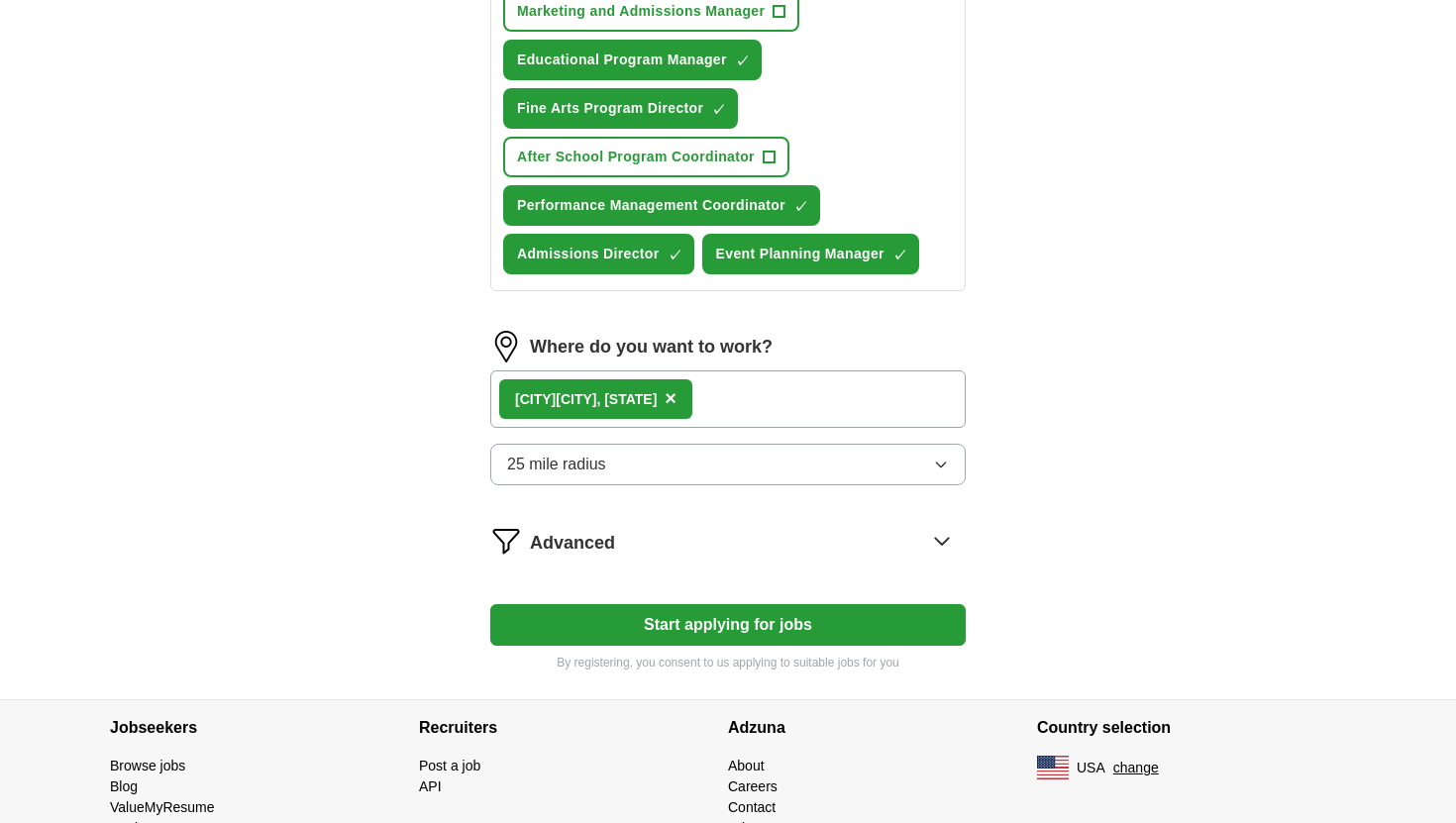 click on "Start applying for jobs" at bounding box center [728, 625] 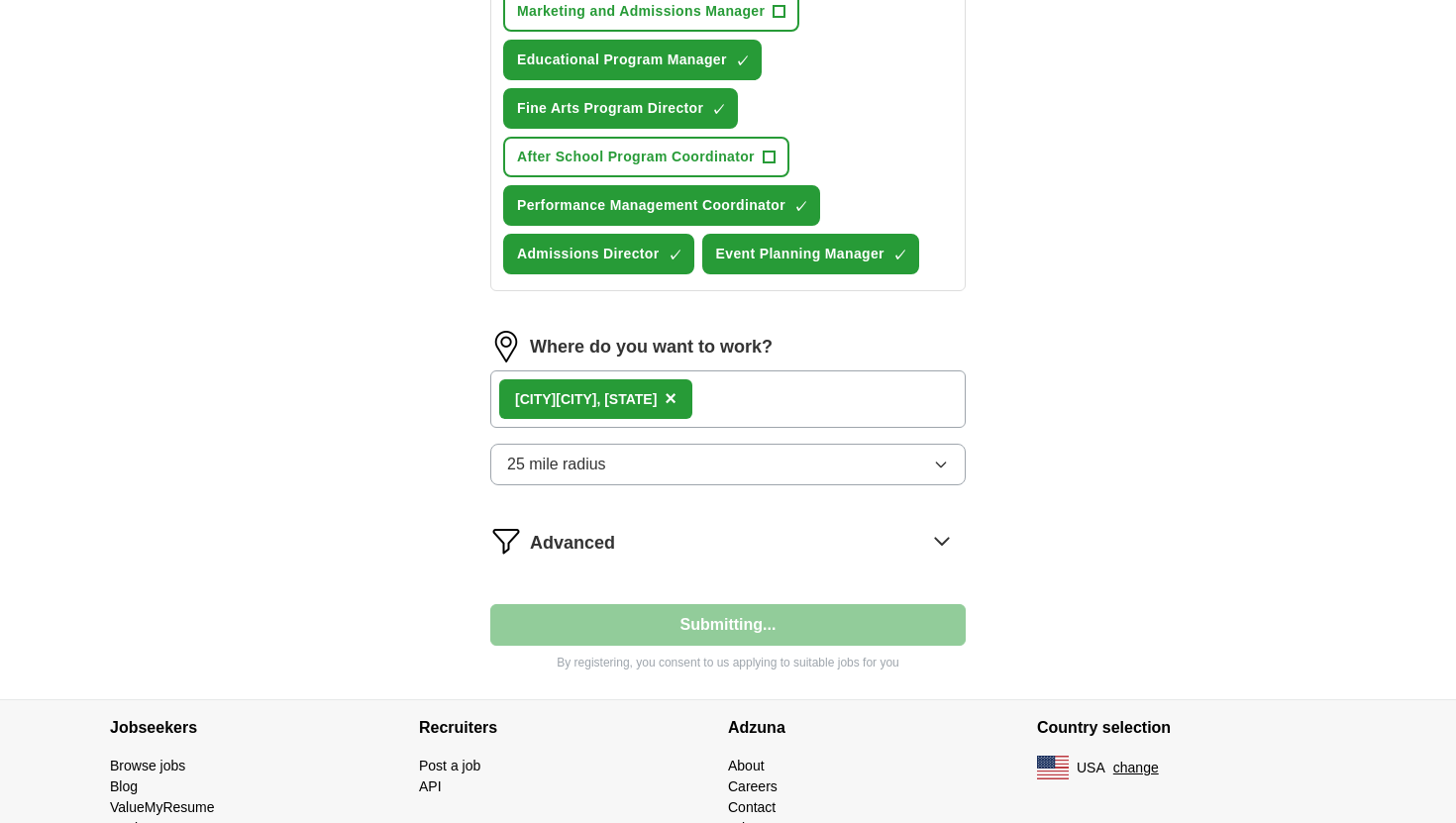 select on "**" 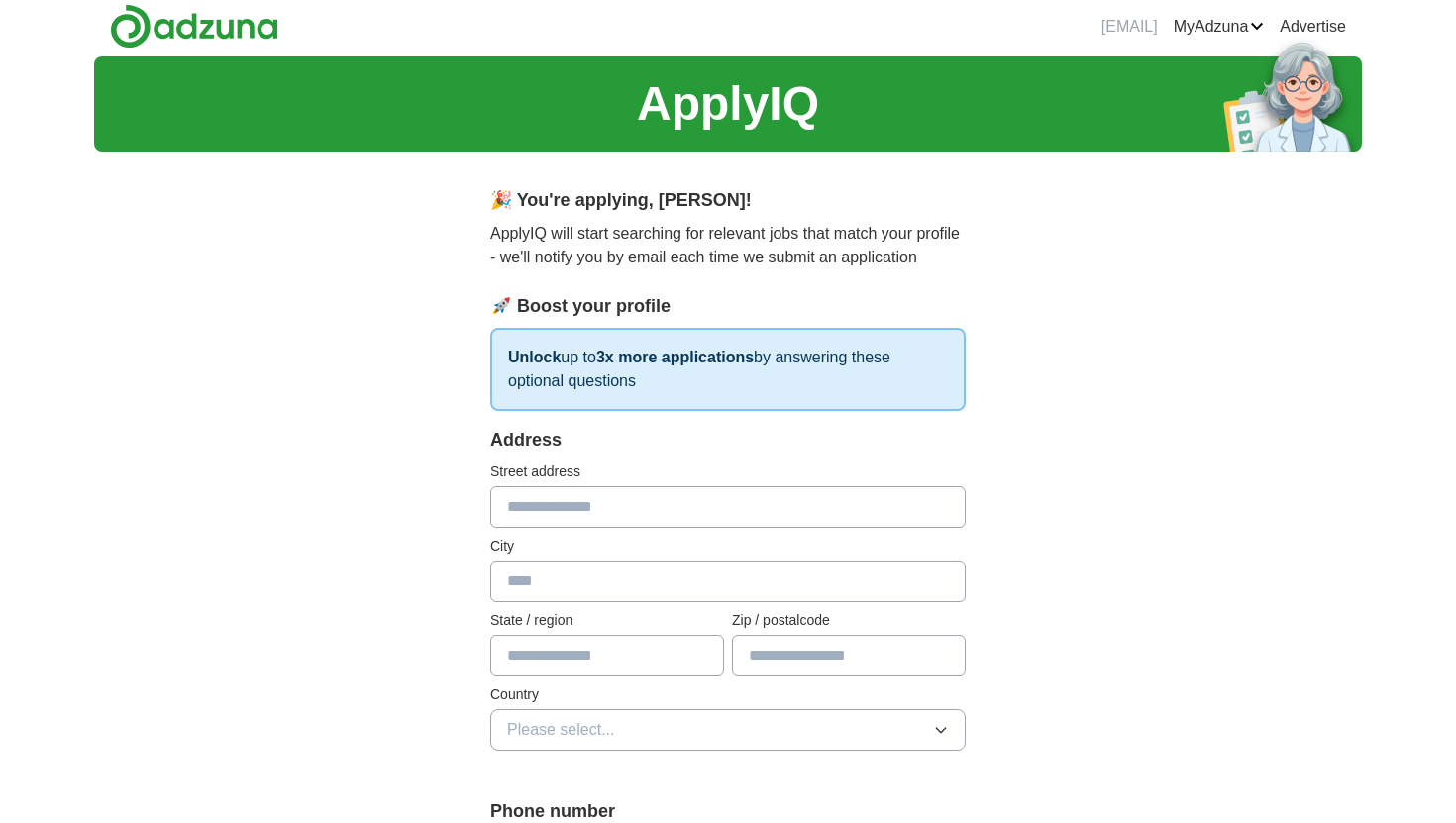 scroll, scrollTop: 0, scrollLeft: 0, axis: both 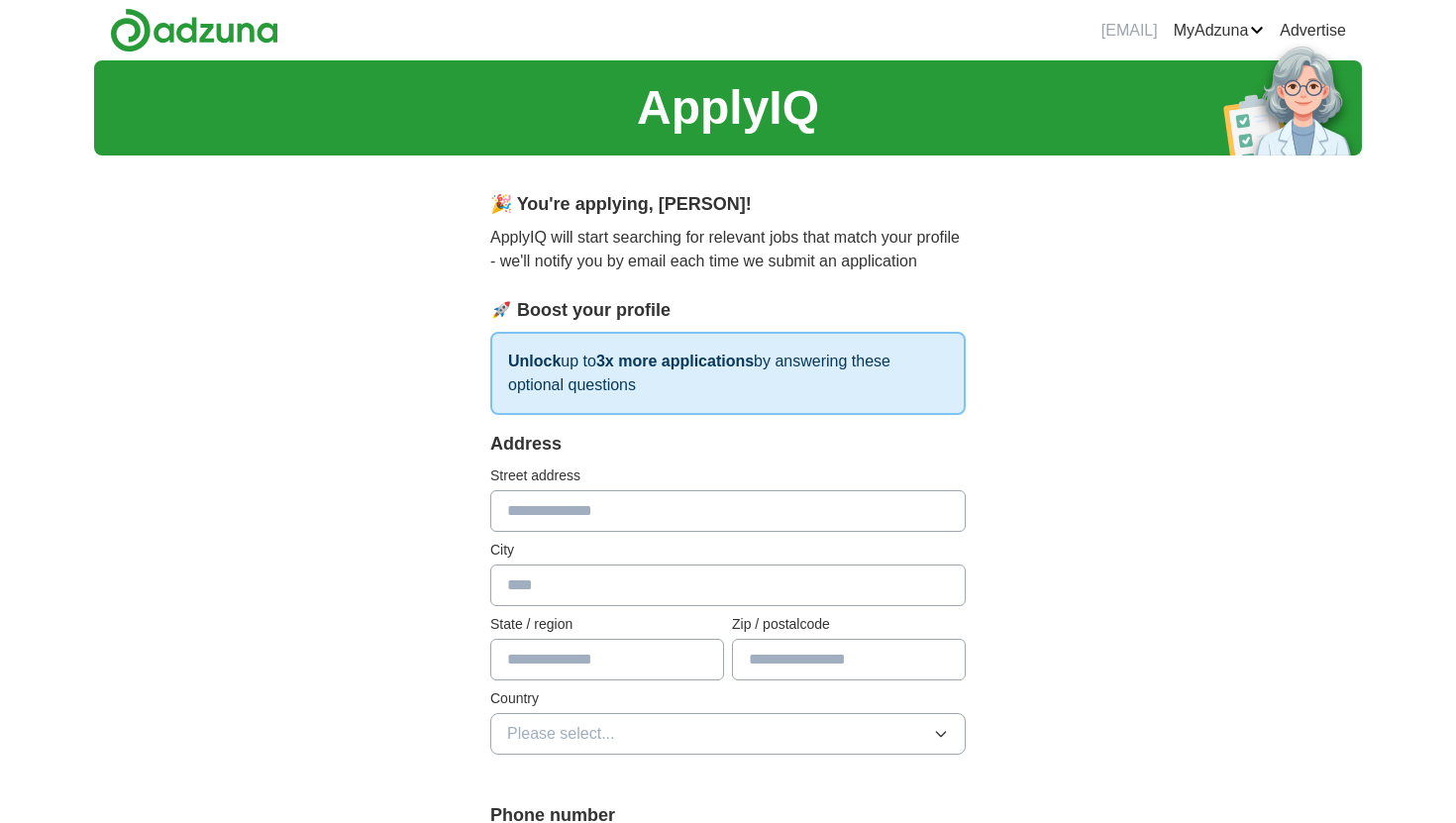 click at bounding box center [728, 511] 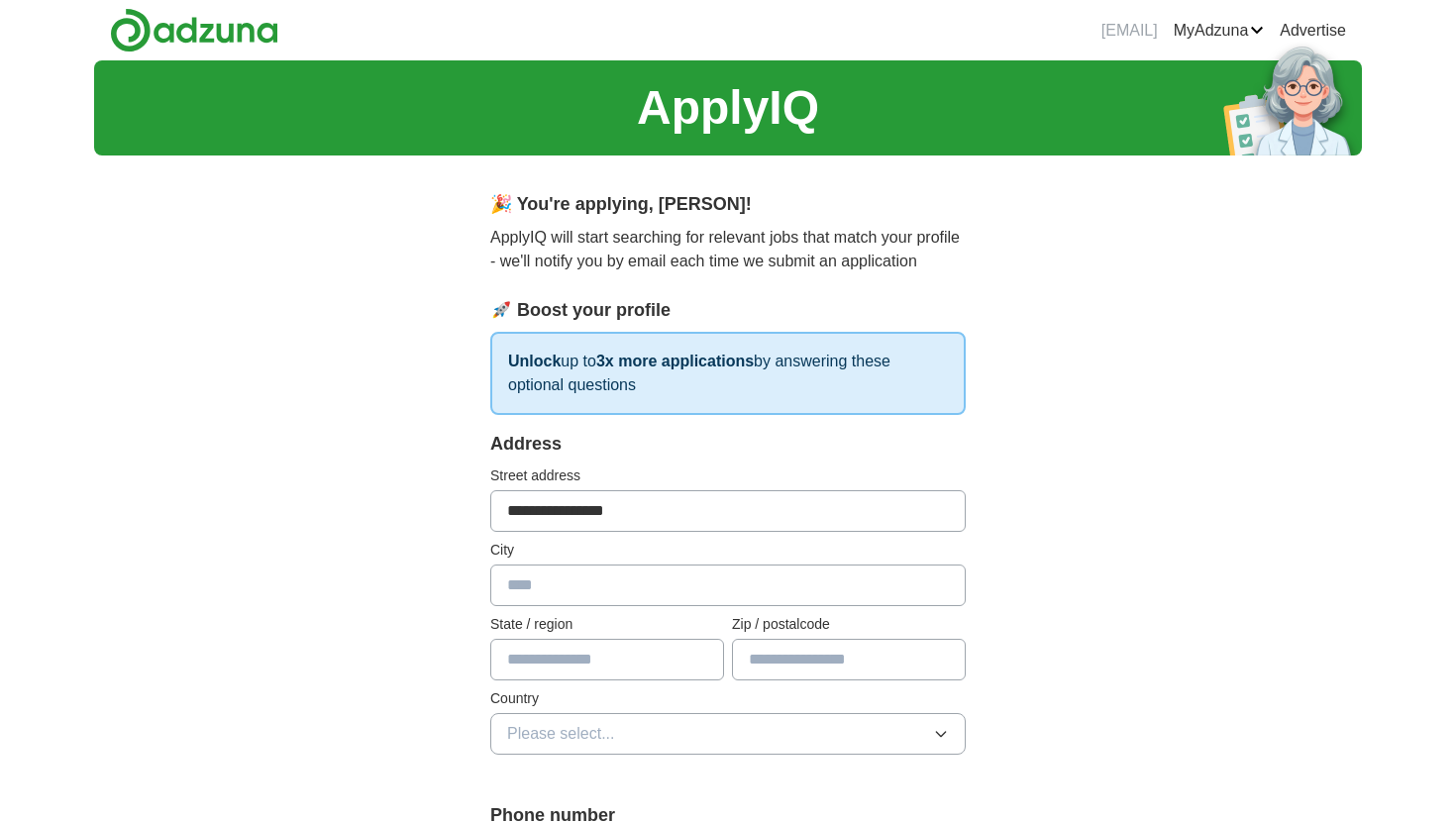 type on "**********" 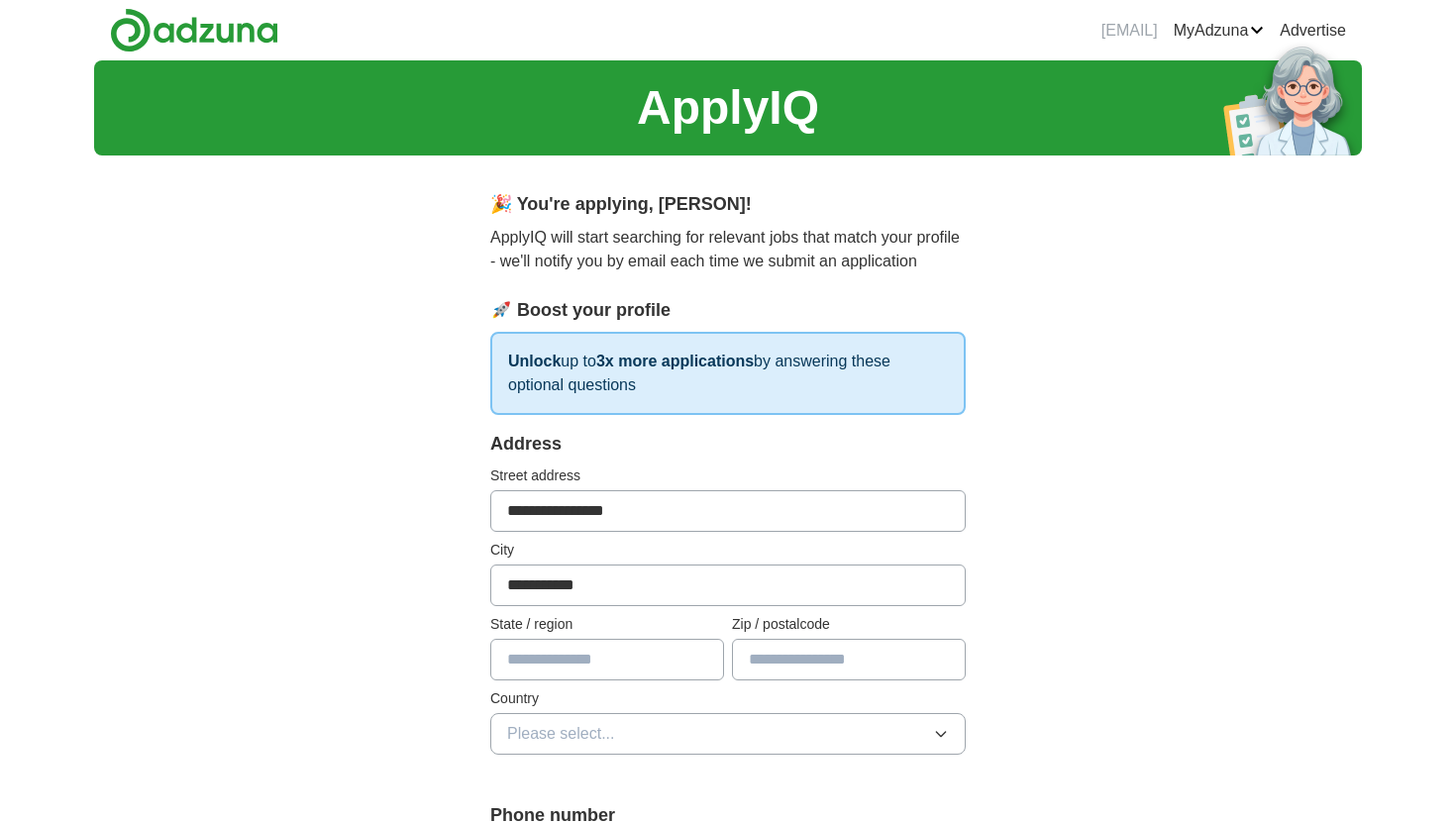 type on "**" 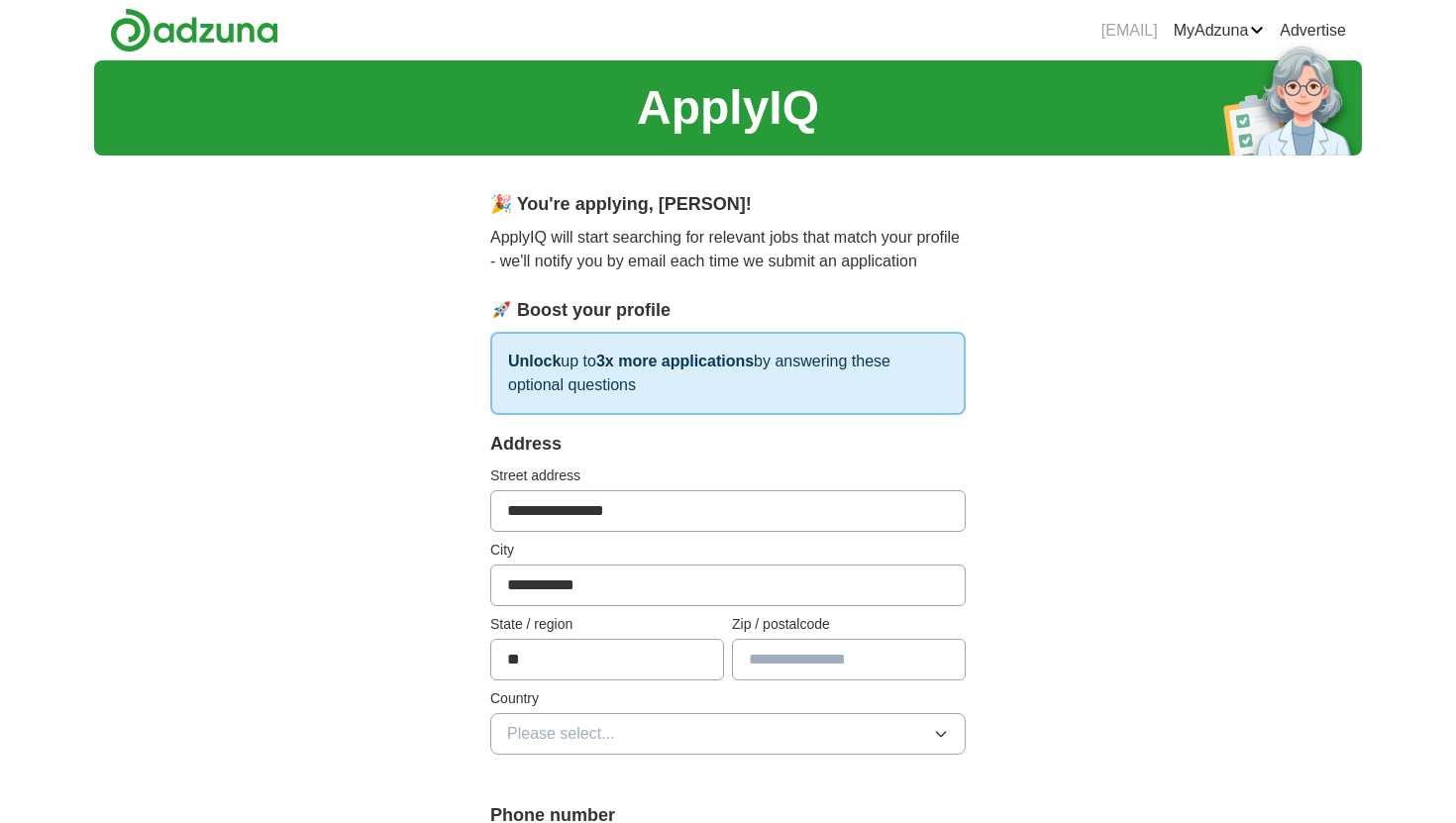 type on "*****" 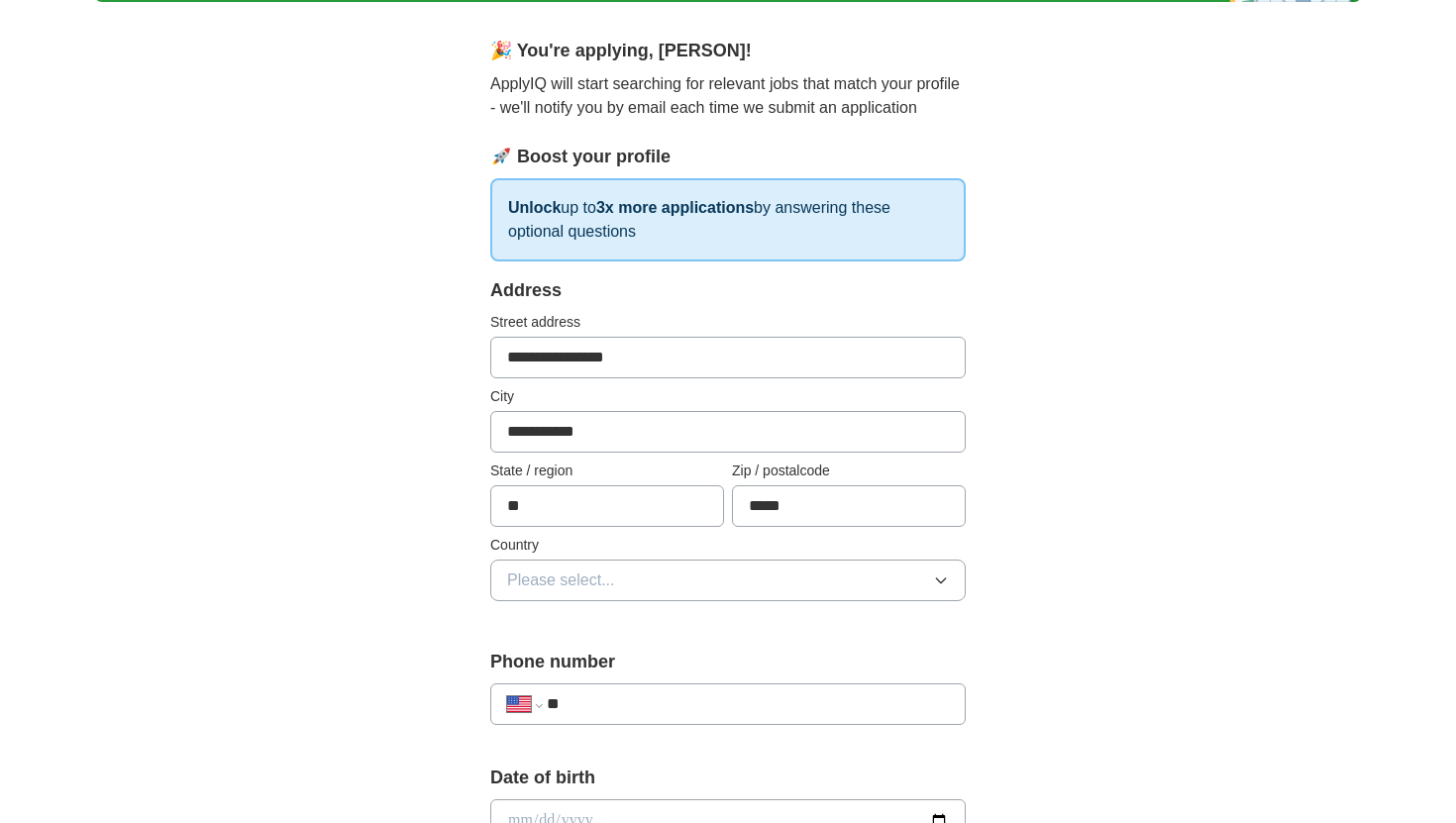 scroll, scrollTop: 167, scrollLeft: 0, axis: vertical 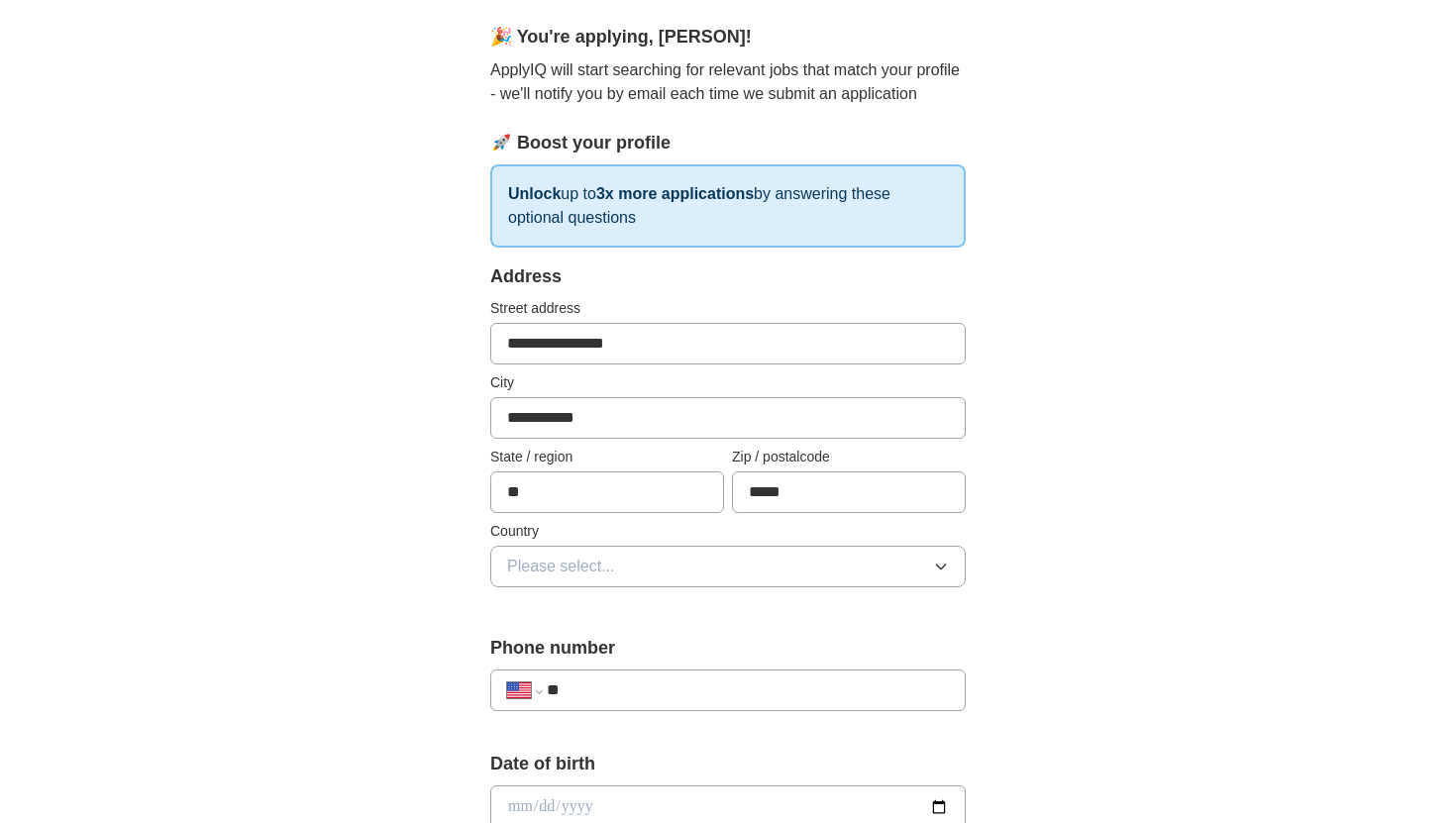 click on "Please select..." at bounding box center (561, 566) 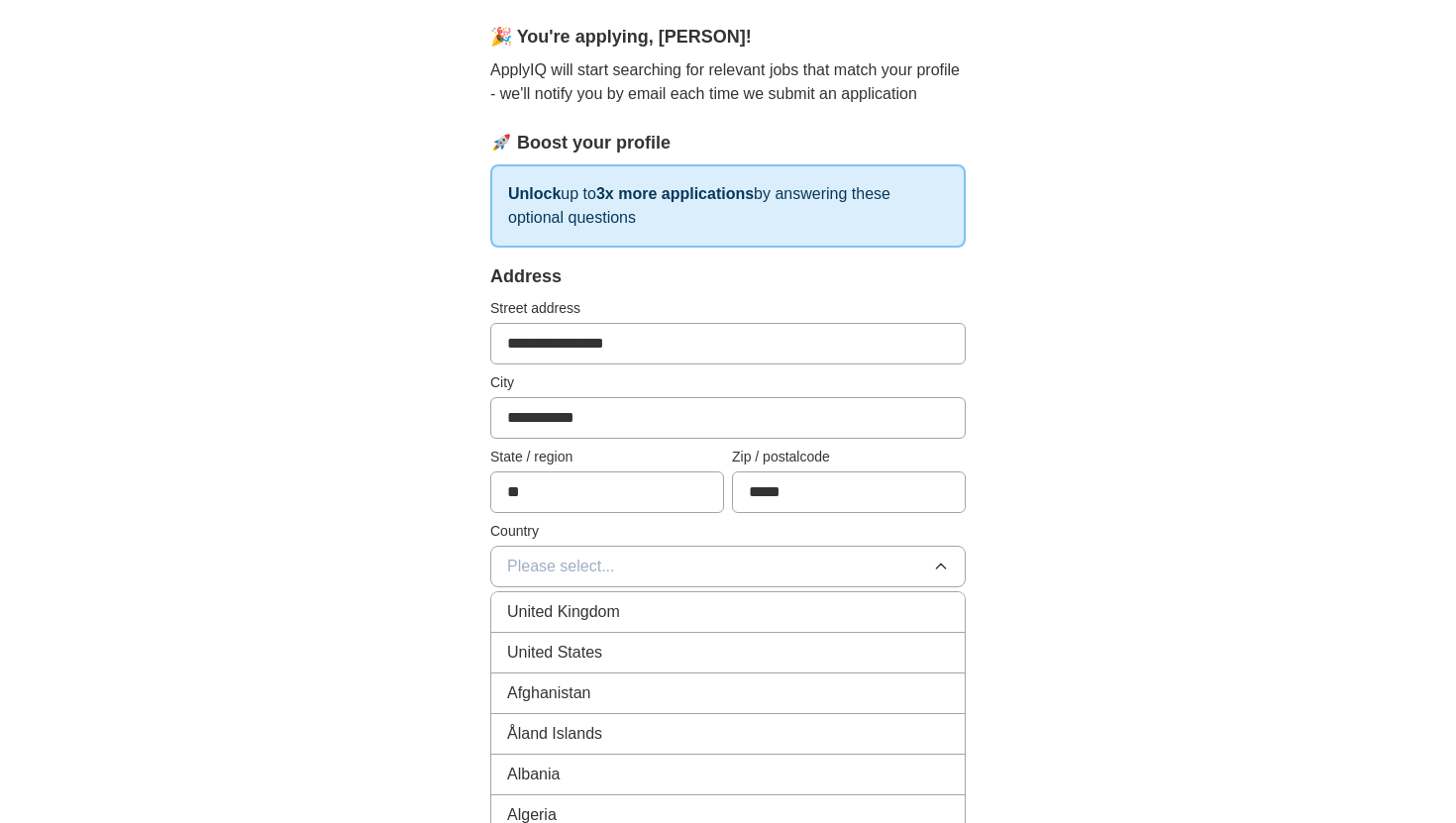 click on "United States" at bounding box center (555, 653) 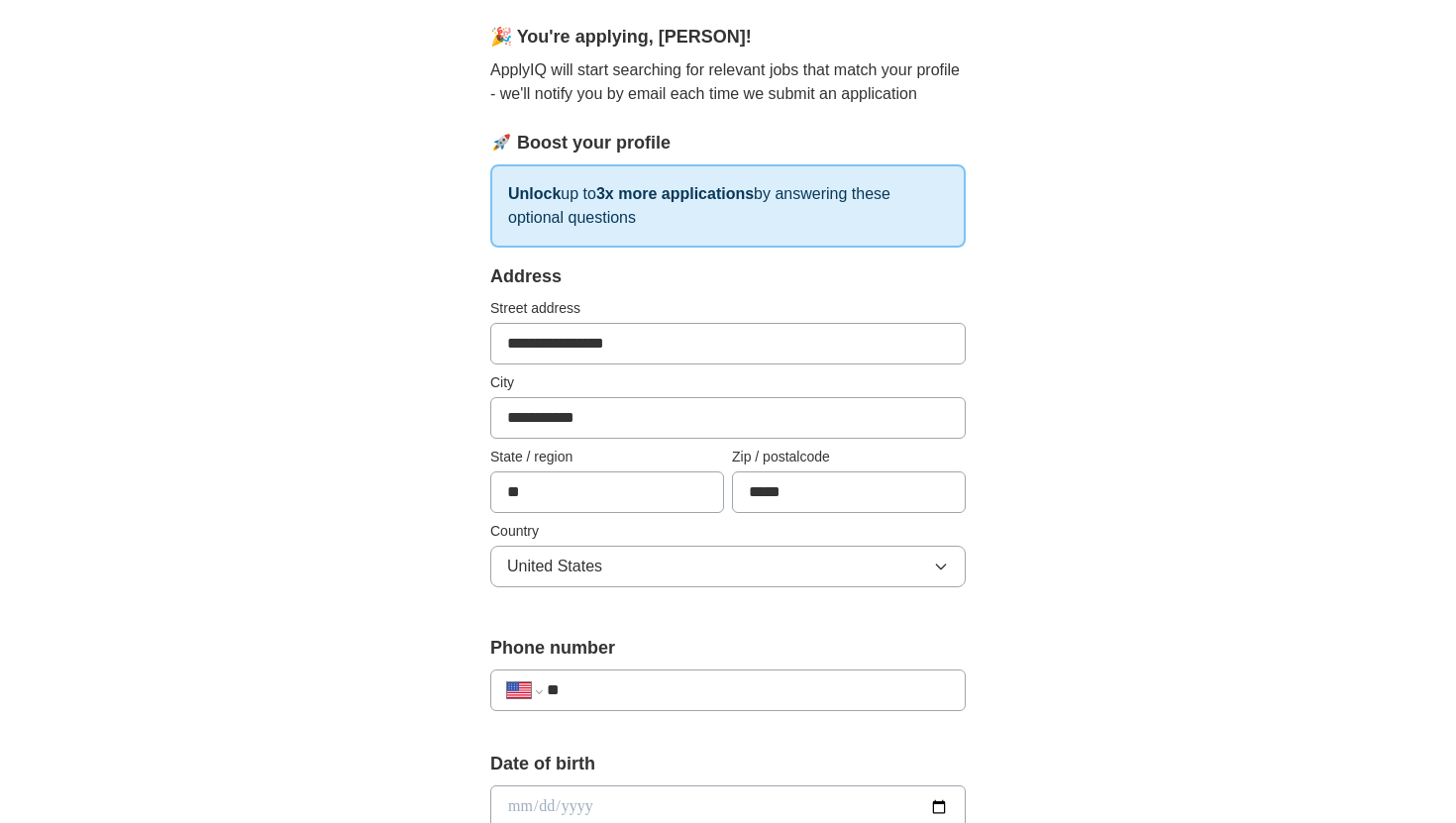 click on "**" at bounding box center [748, 690] 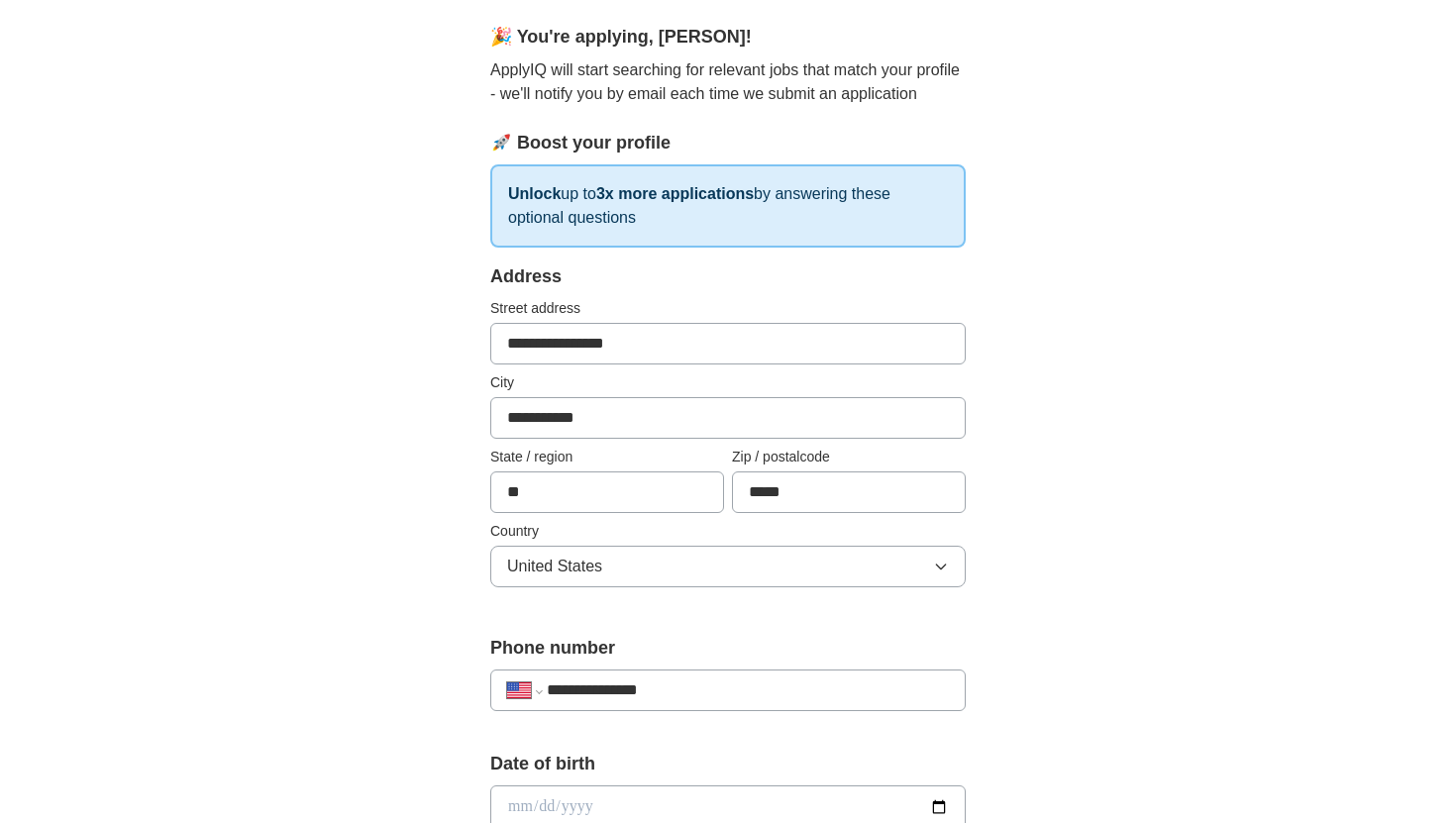 type on "**********" 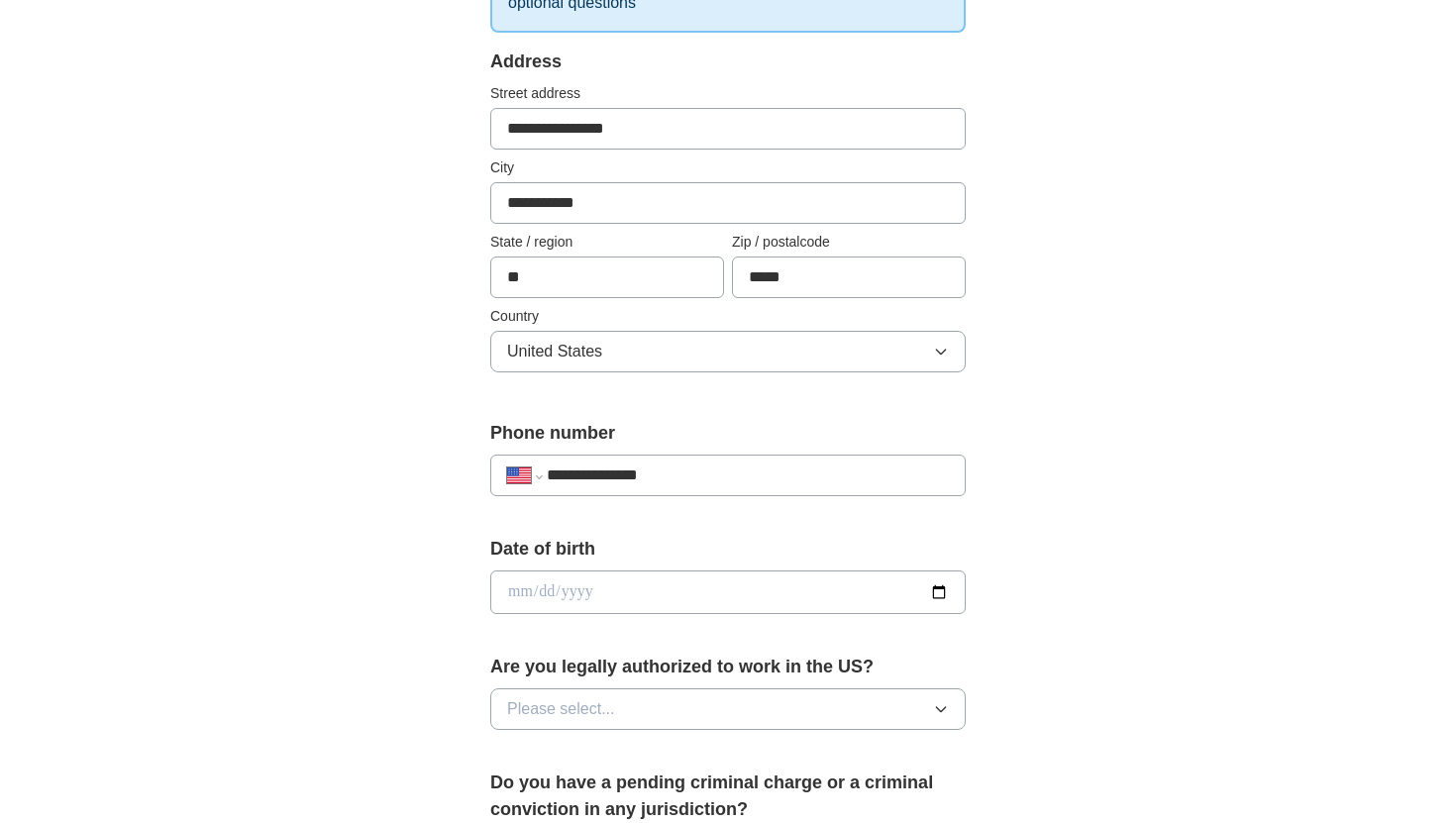 scroll, scrollTop: 557, scrollLeft: 0, axis: vertical 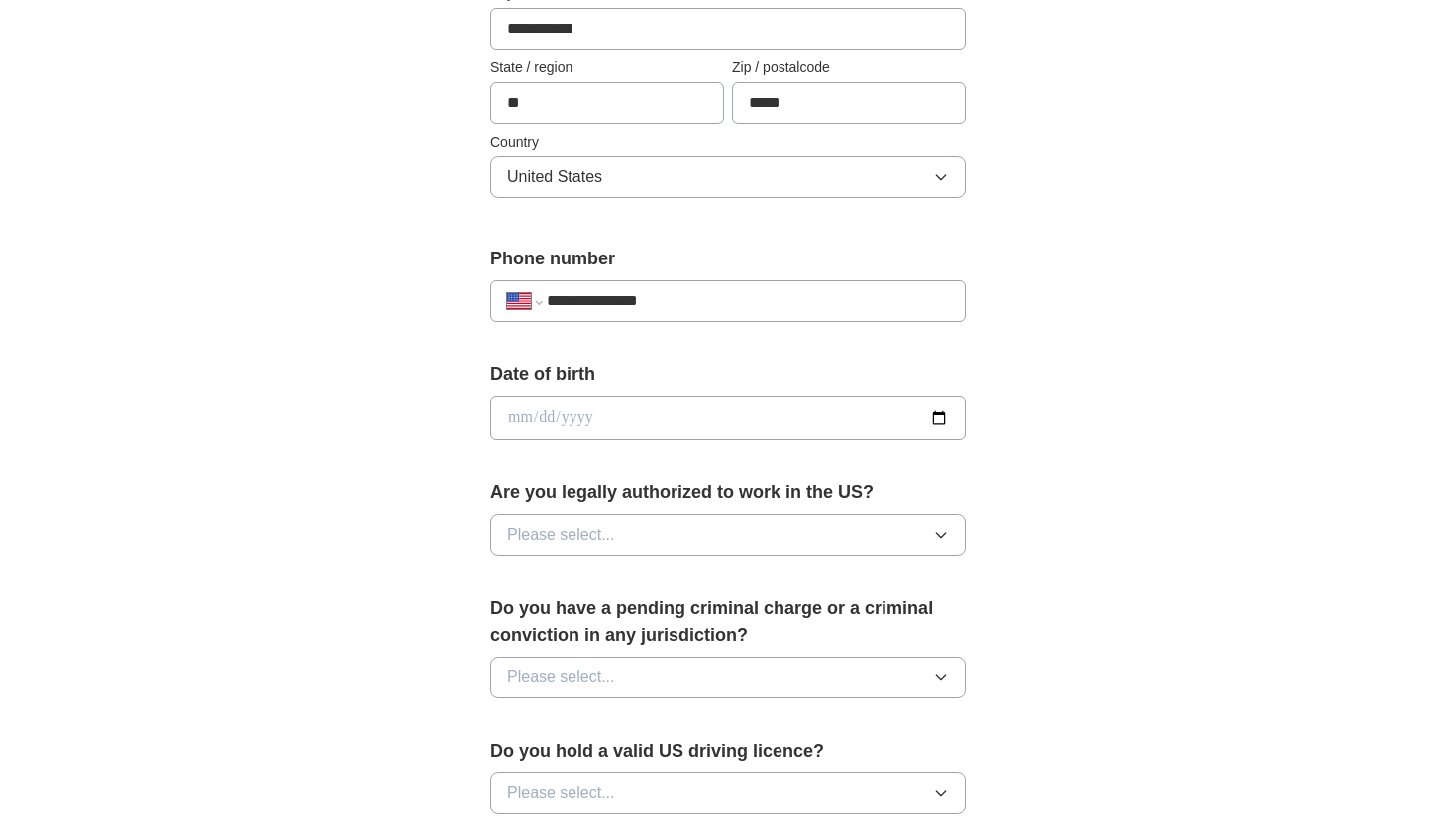 click at bounding box center [728, 418] 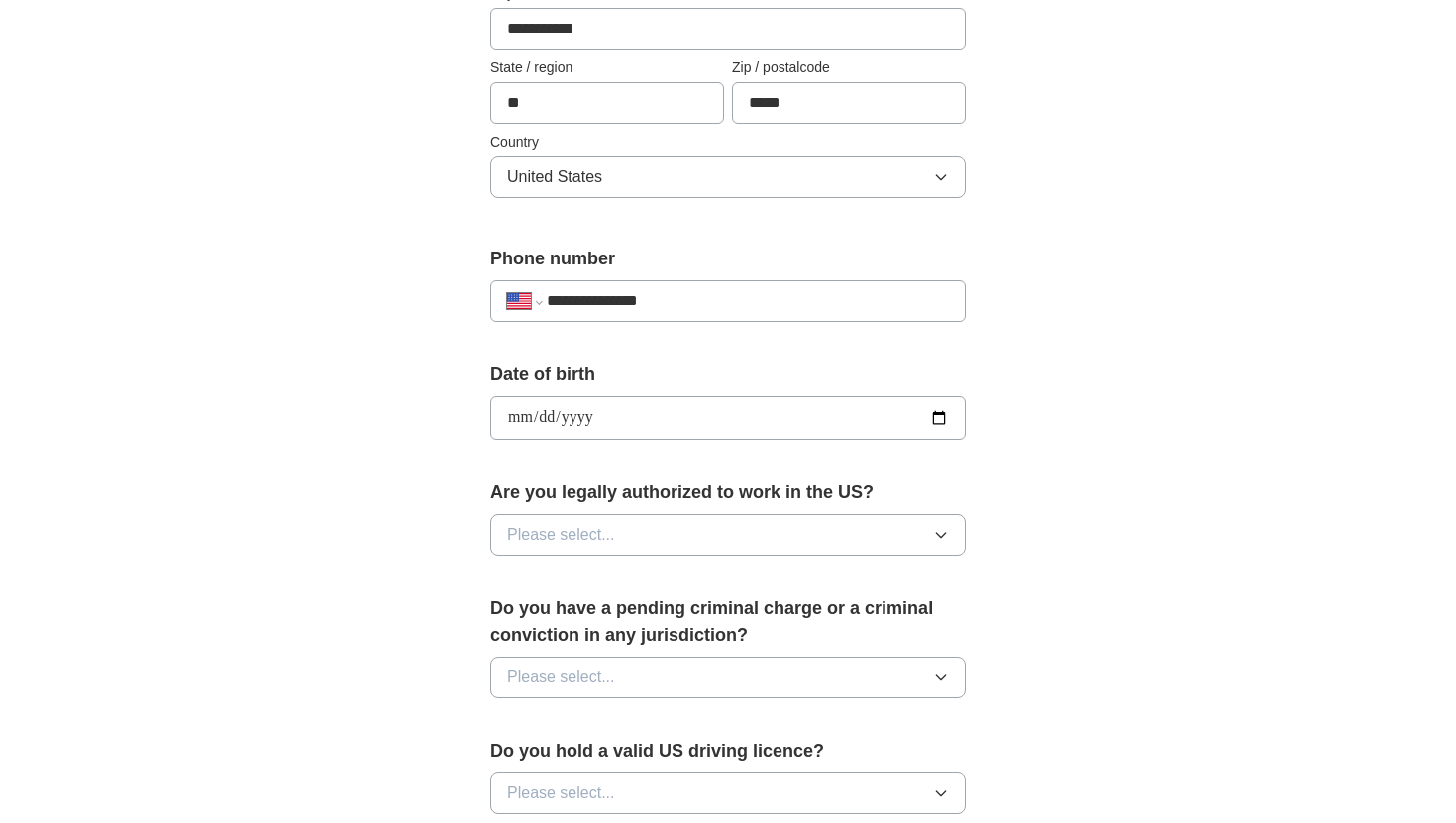 type on "**********" 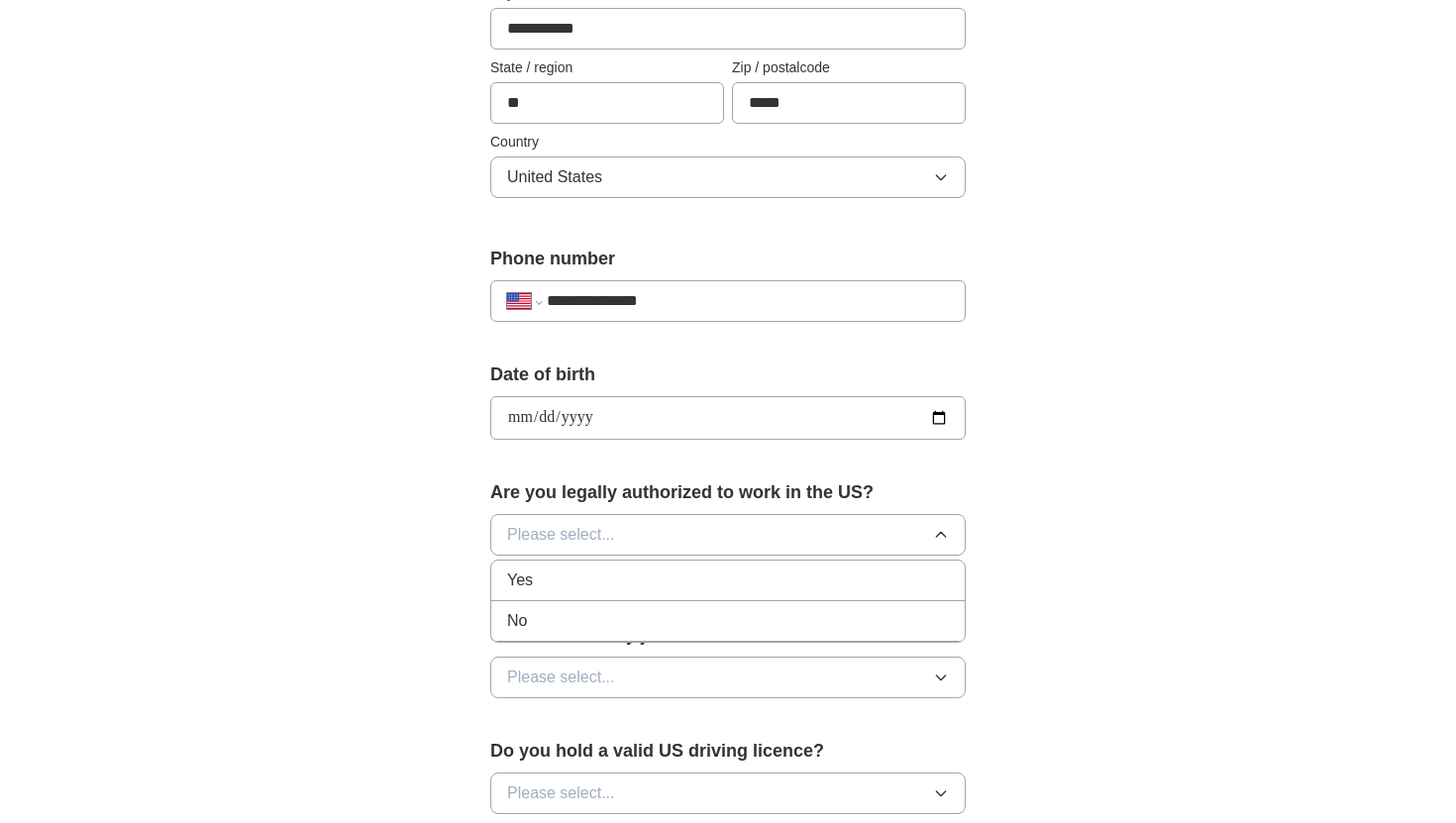 click on "Yes" at bounding box center (728, 580) 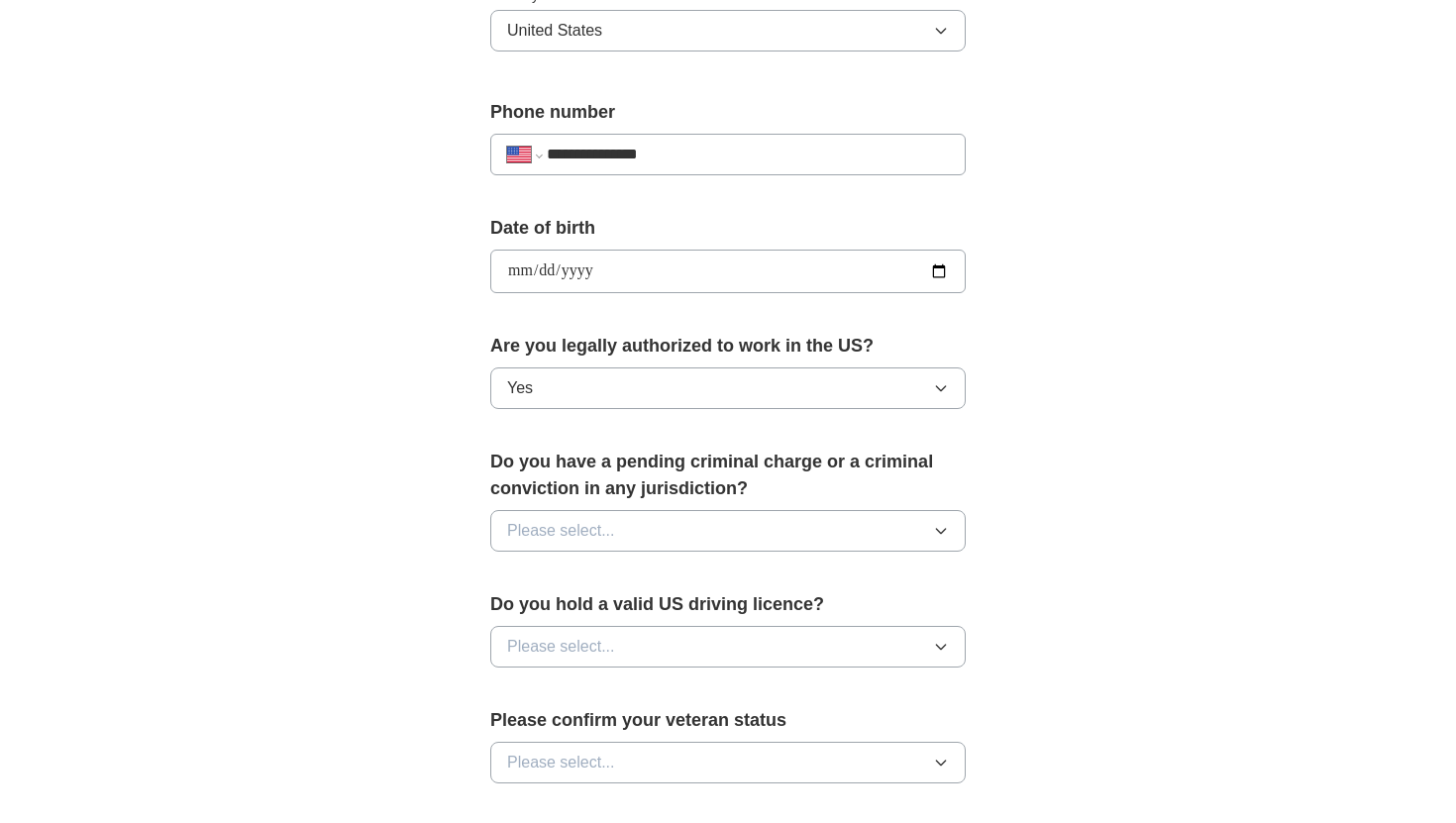 scroll, scrollTop: 709, scrollLeft: 0, axis: vertical 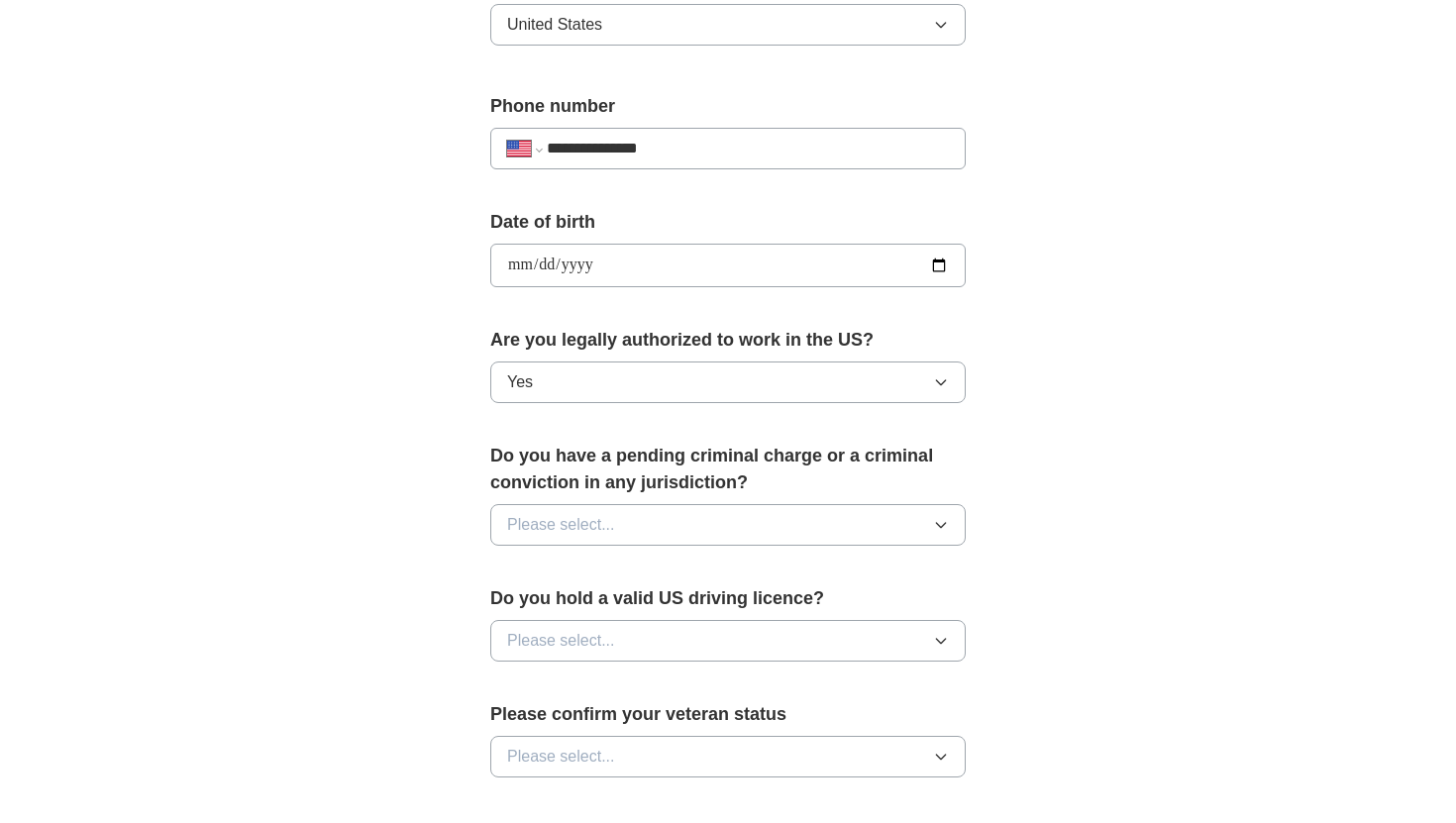 click on "Please select..." at bounding box center (728, 525) 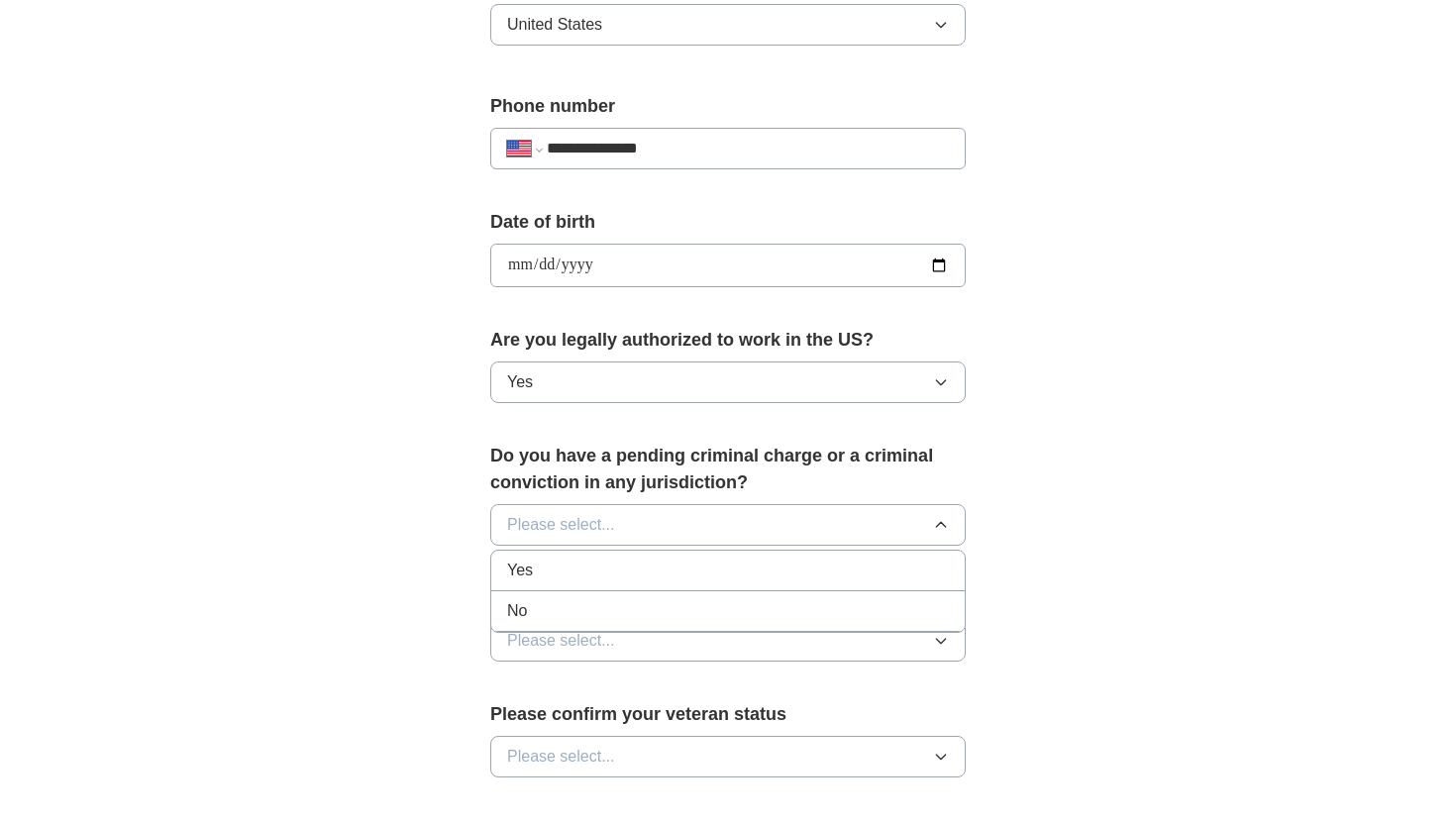 click on "No" at bounding box center (728, 611) 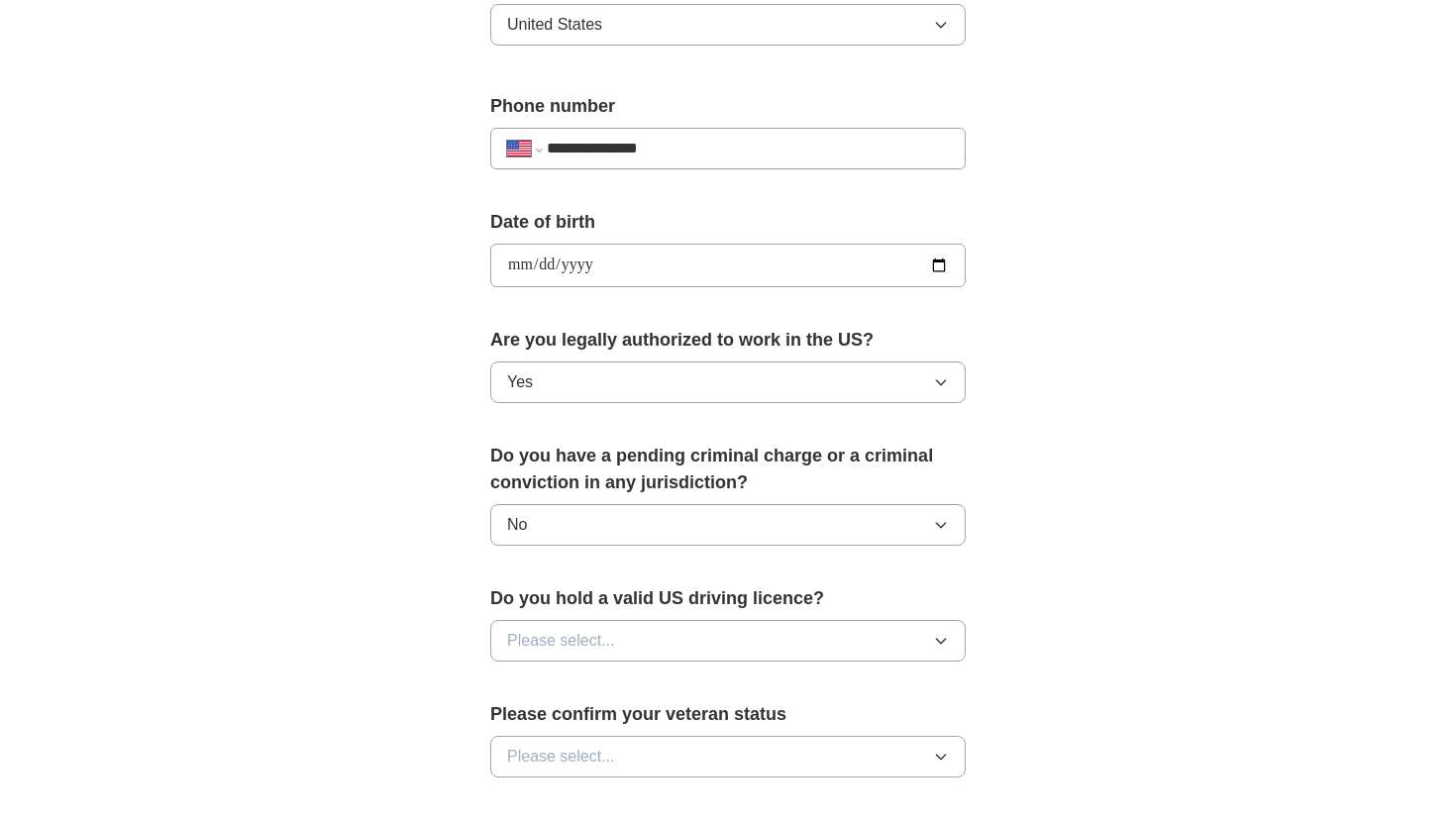 scroll, scrollTop: 741, scrollLeft: 0, axis: vertical 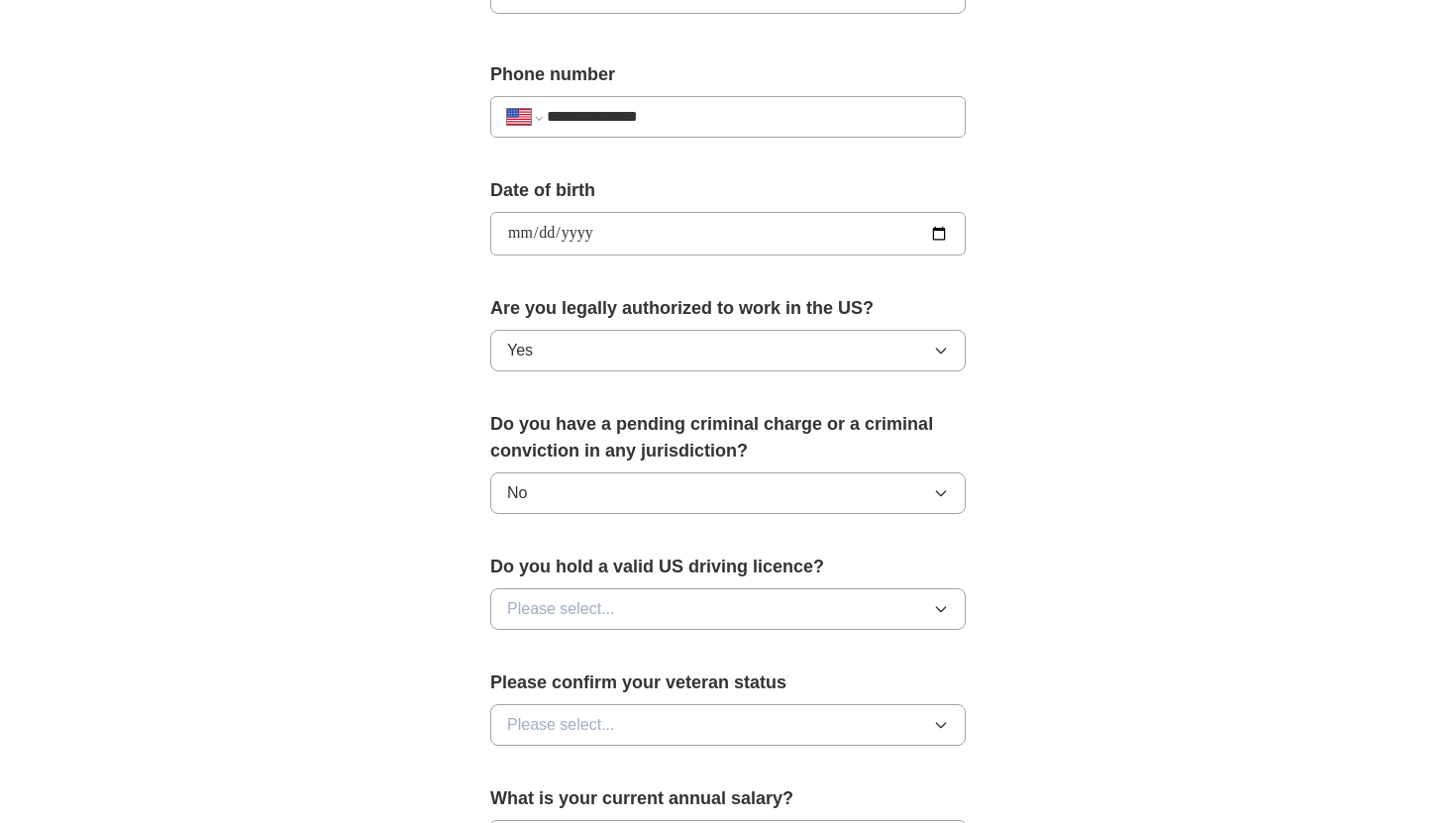 click on "Please select..." at bounding box center (728, 609) 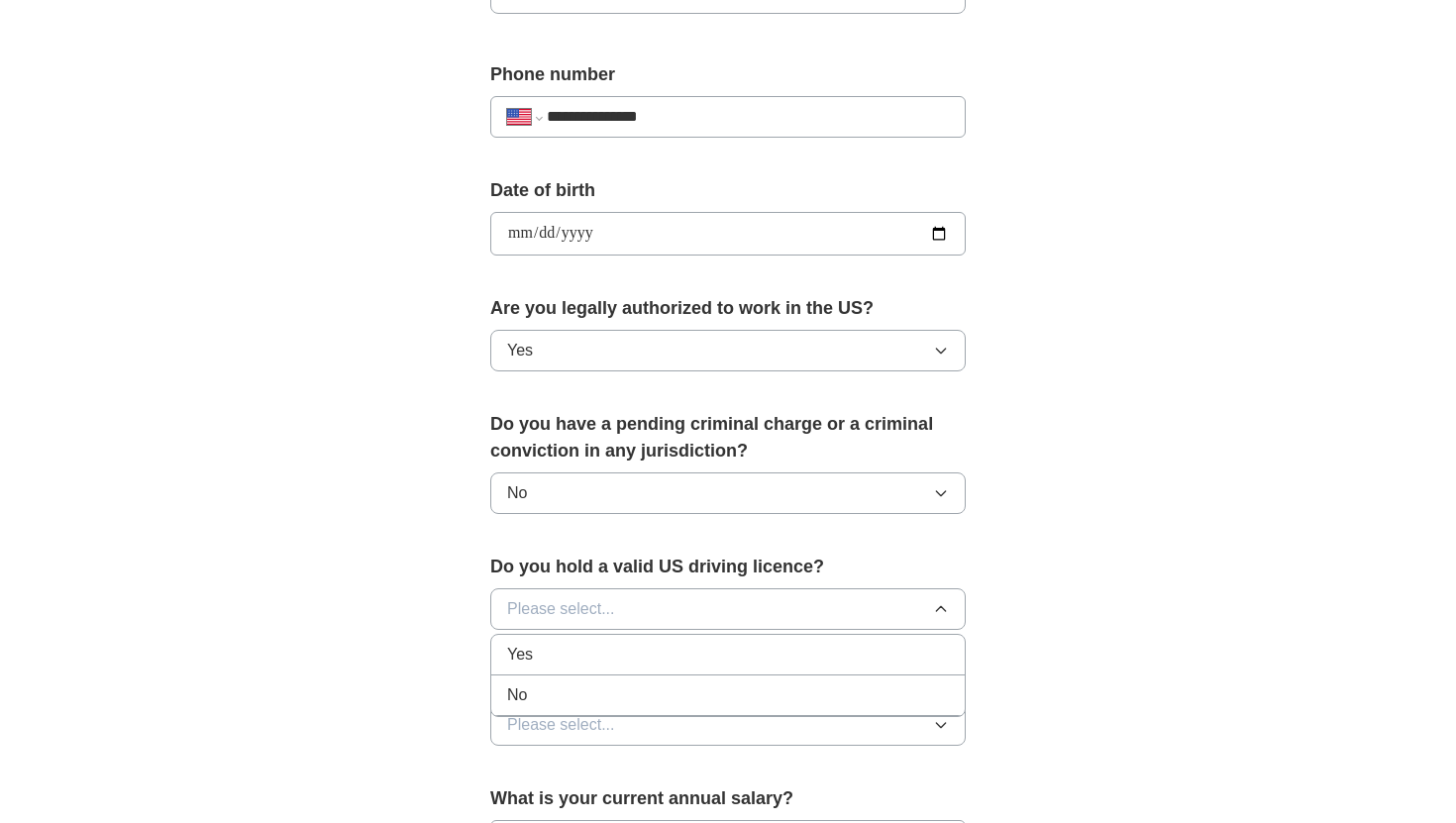 click on "Yes" at bounding box center [728, 655] 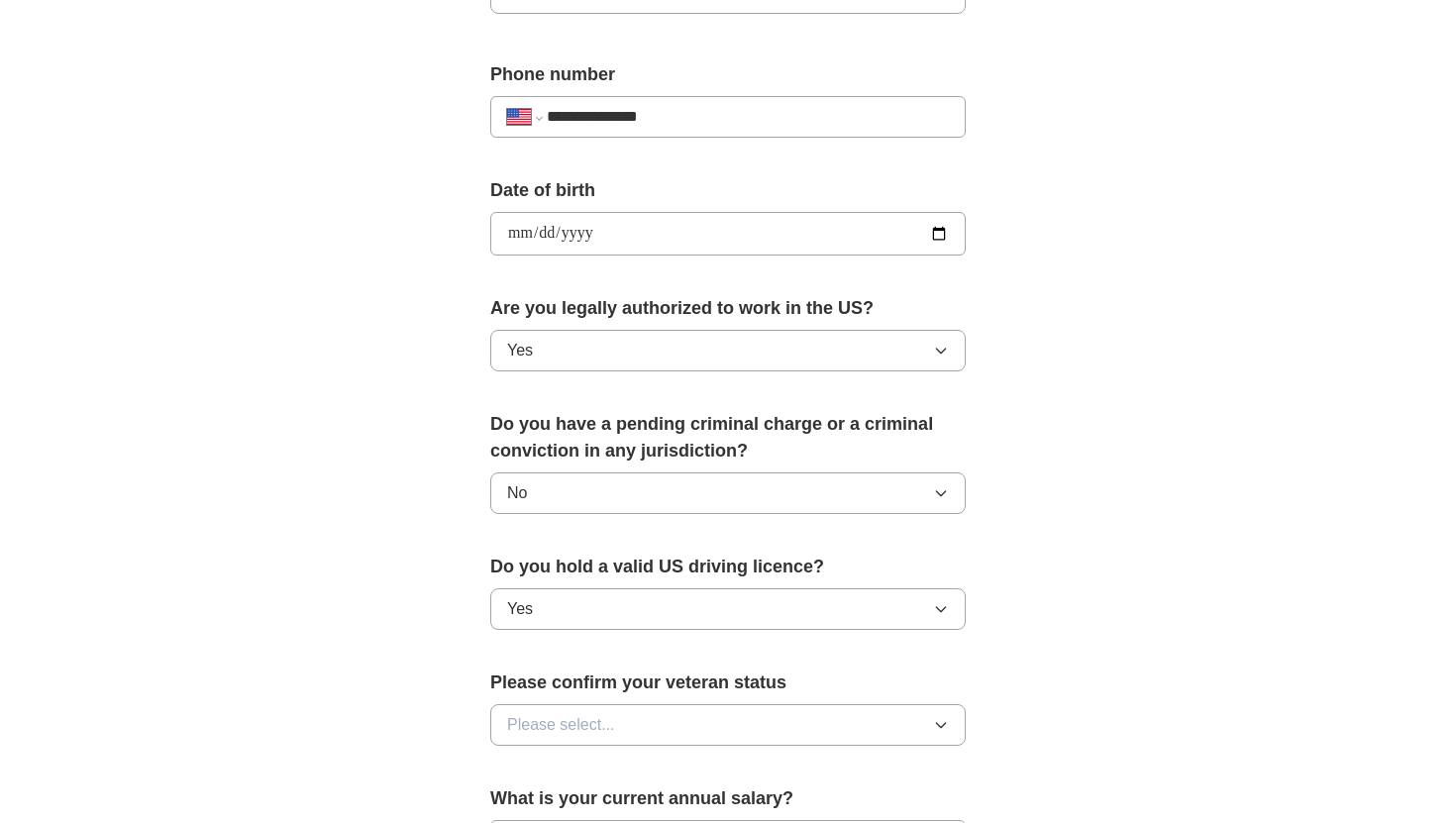 click on "Please select..." at bounding box center [561, 725] 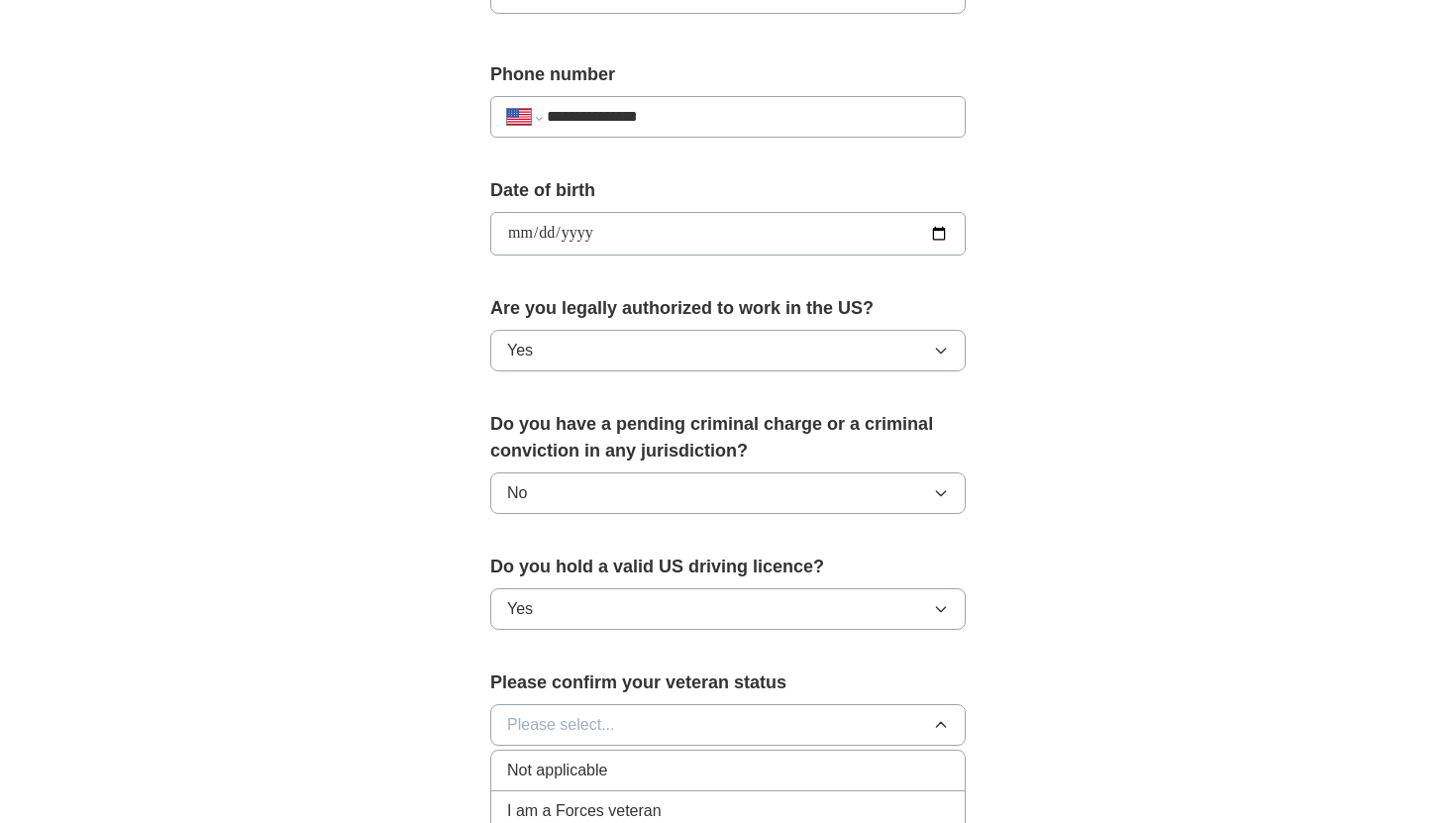 click on "Not applicable" at bounding box center [728, 771] 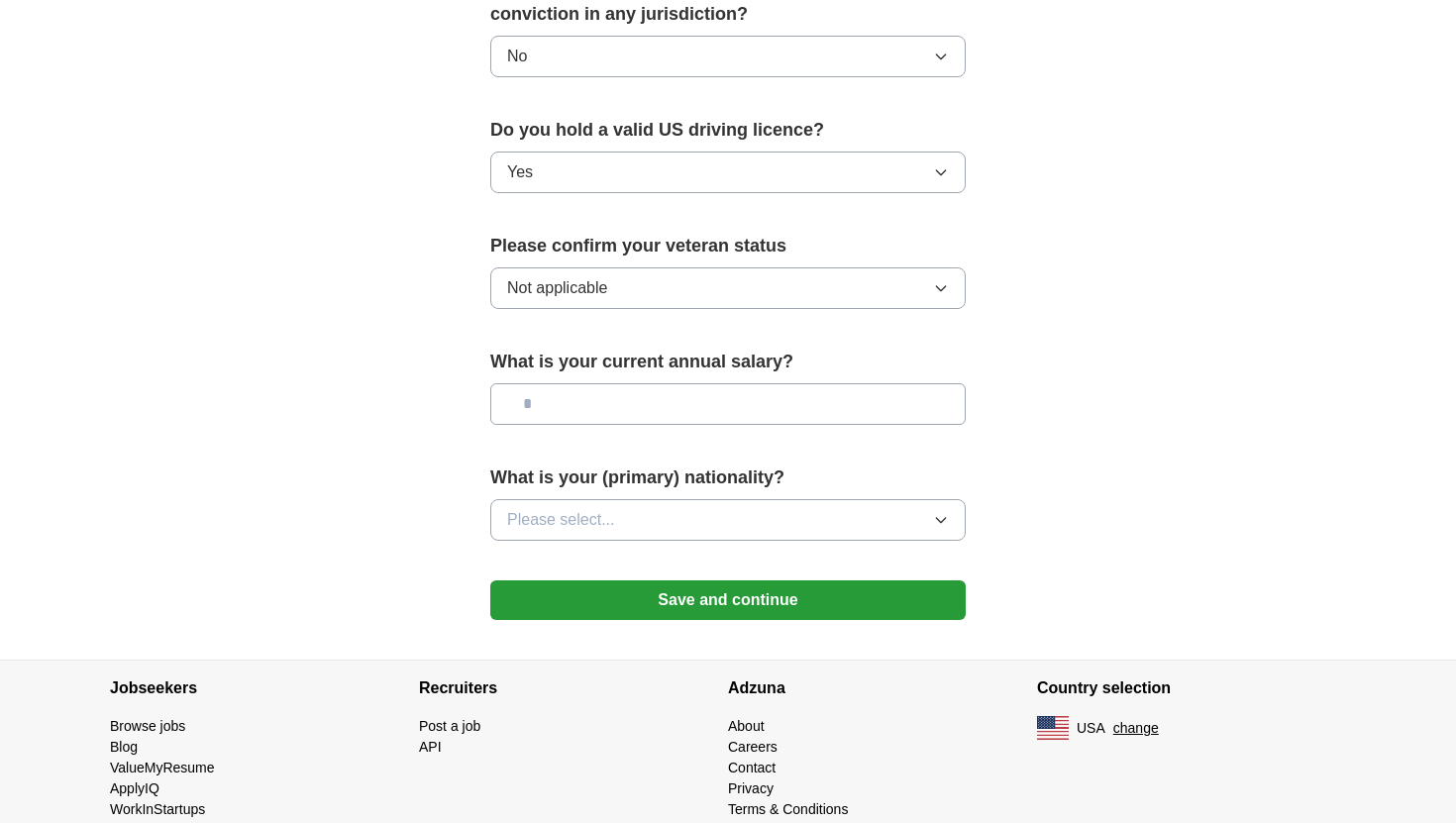 scroll, scrollTop: 1184, scrollLeft: 0, axis: vertical 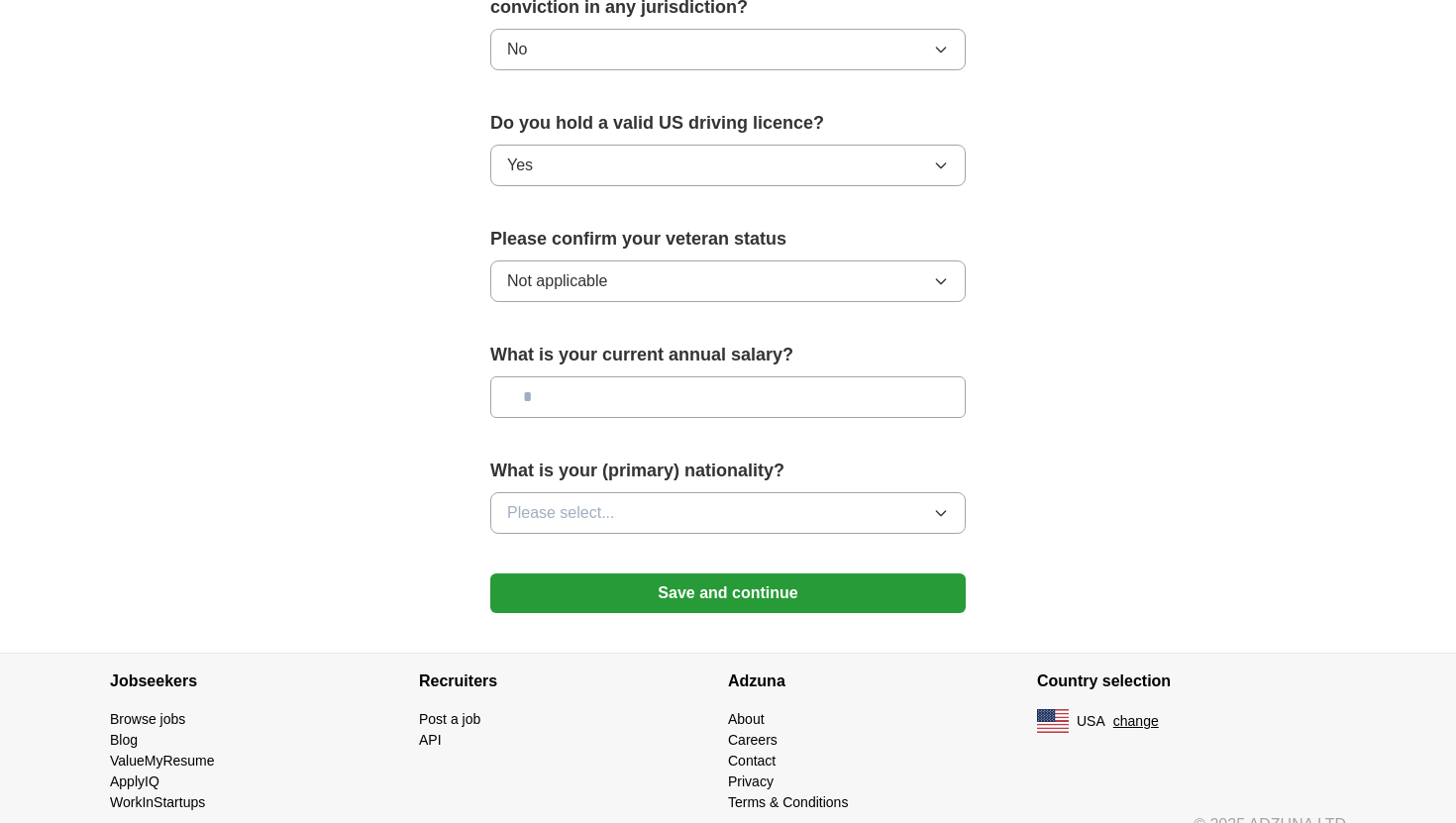 click at bounding box center (728, 397) 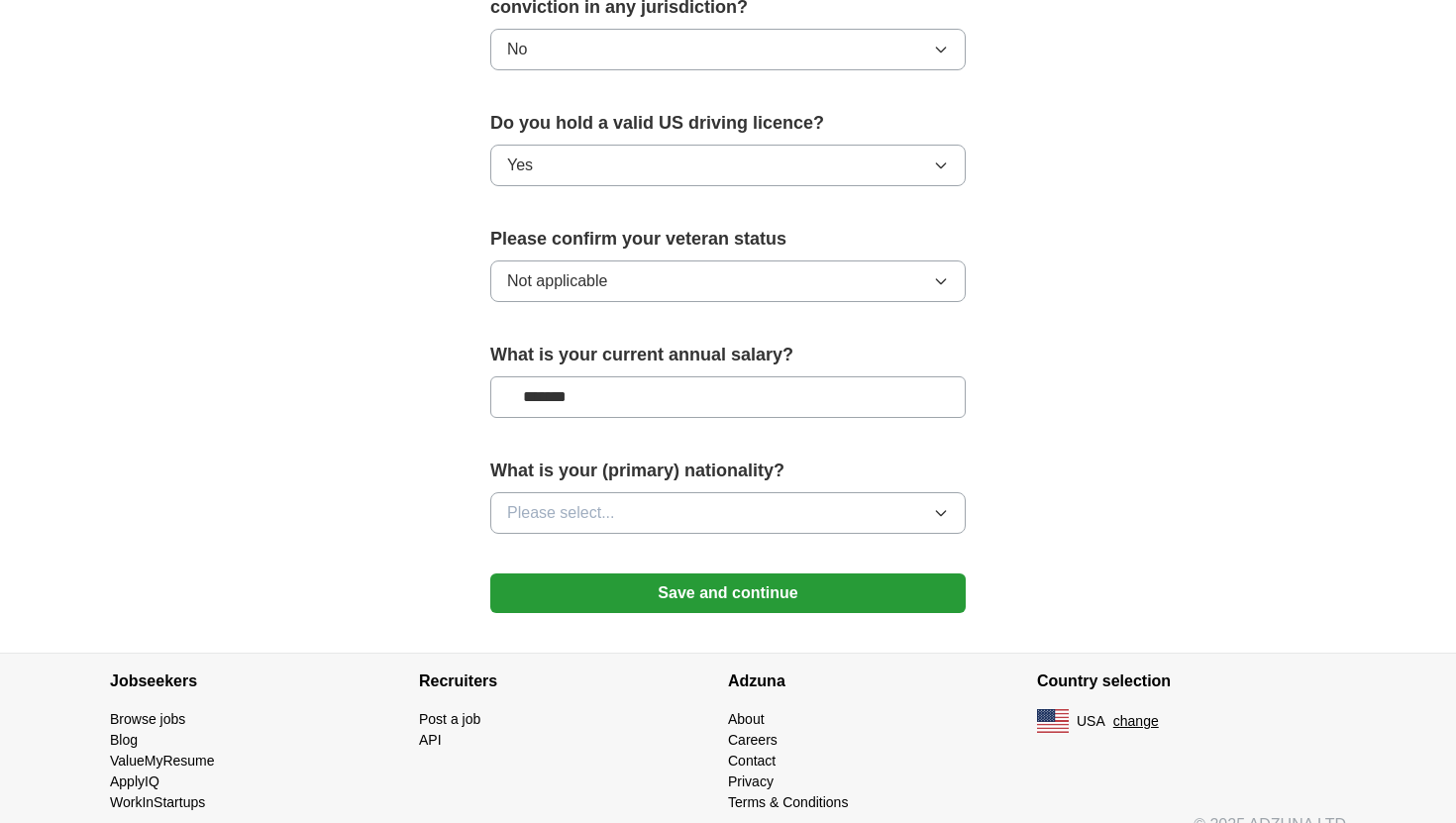 type on "*******" 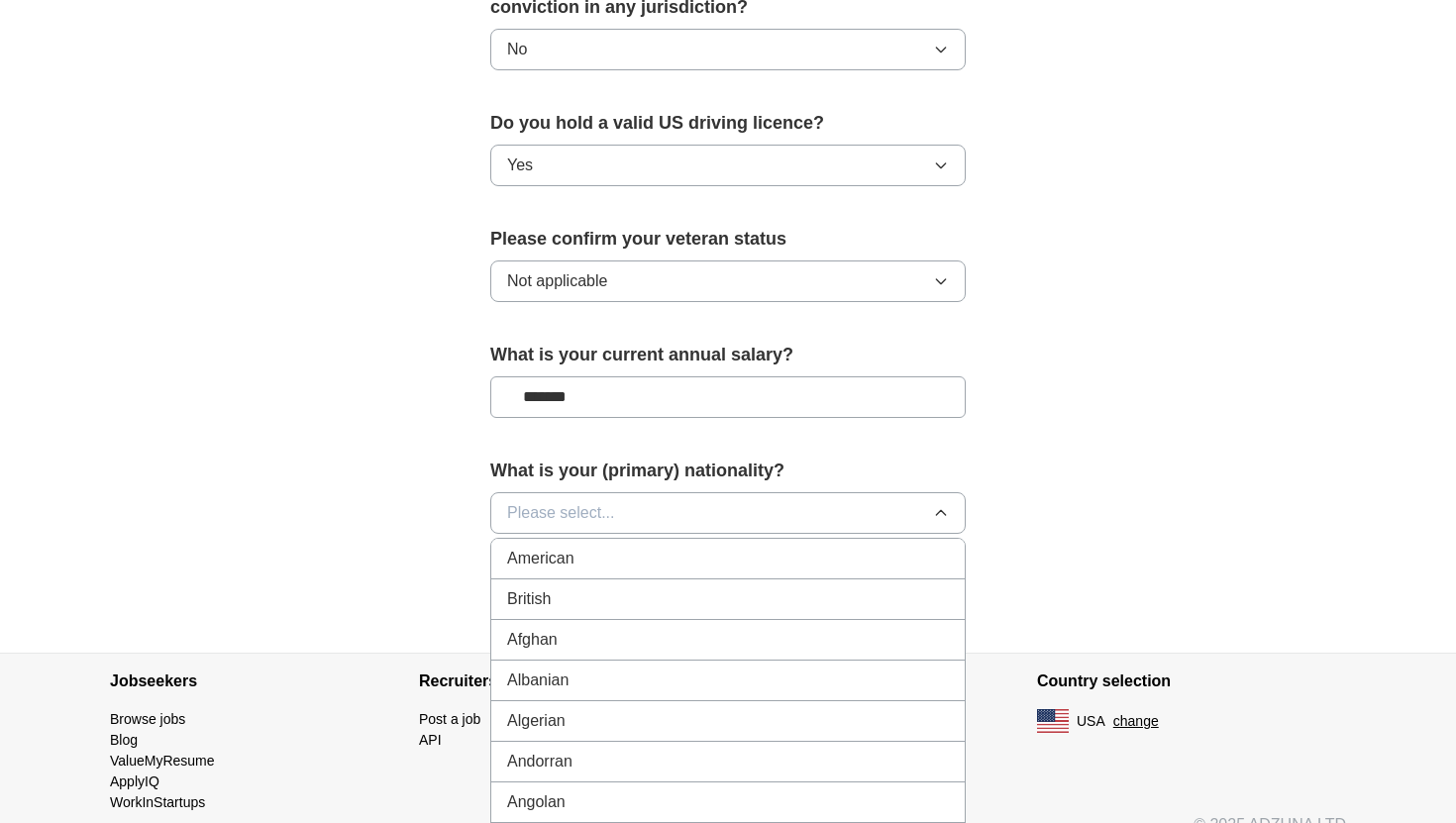 click on "American" at bounding box center (728, 559) 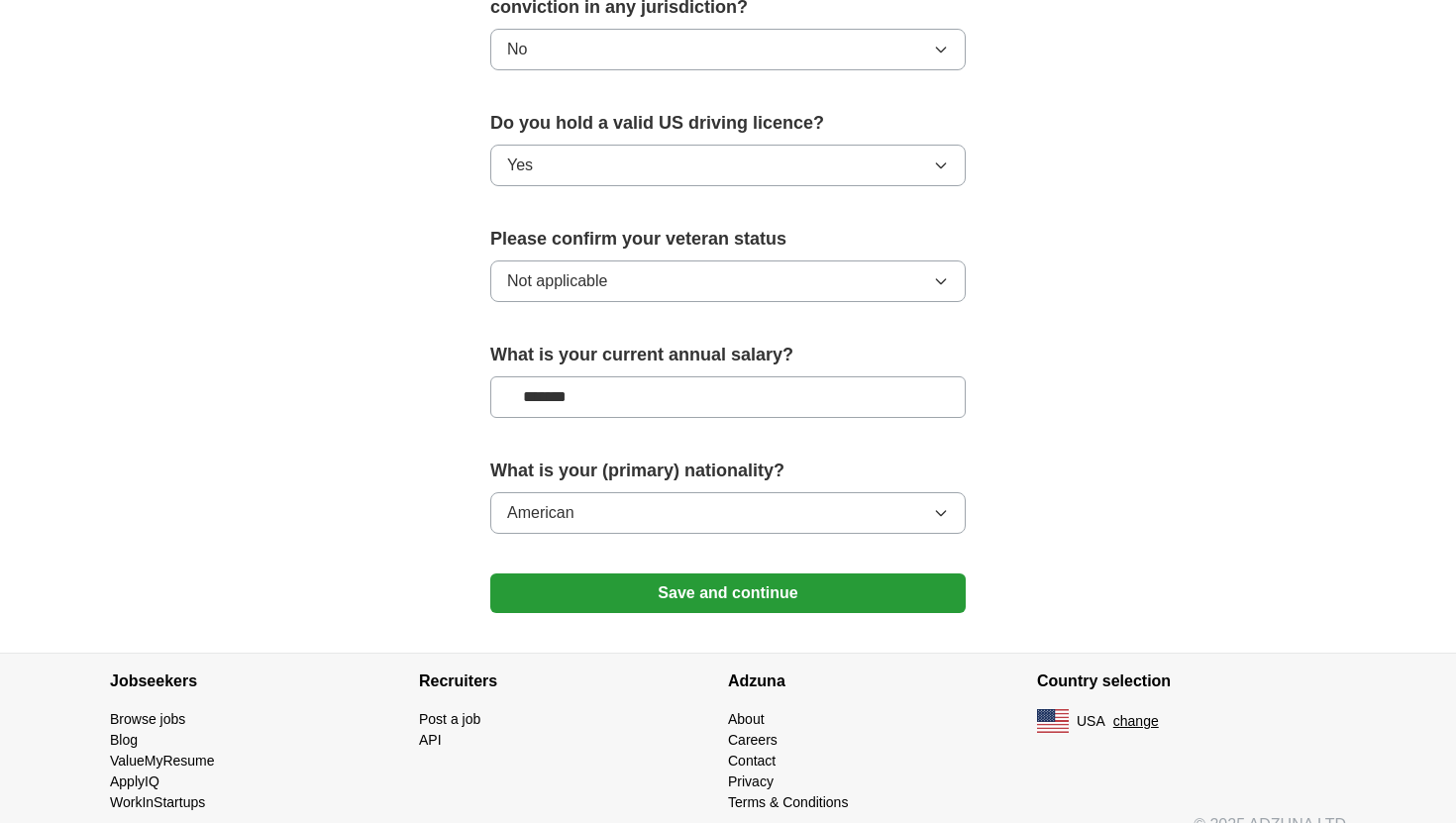 click on "**********" at bounding box center [728, -60] 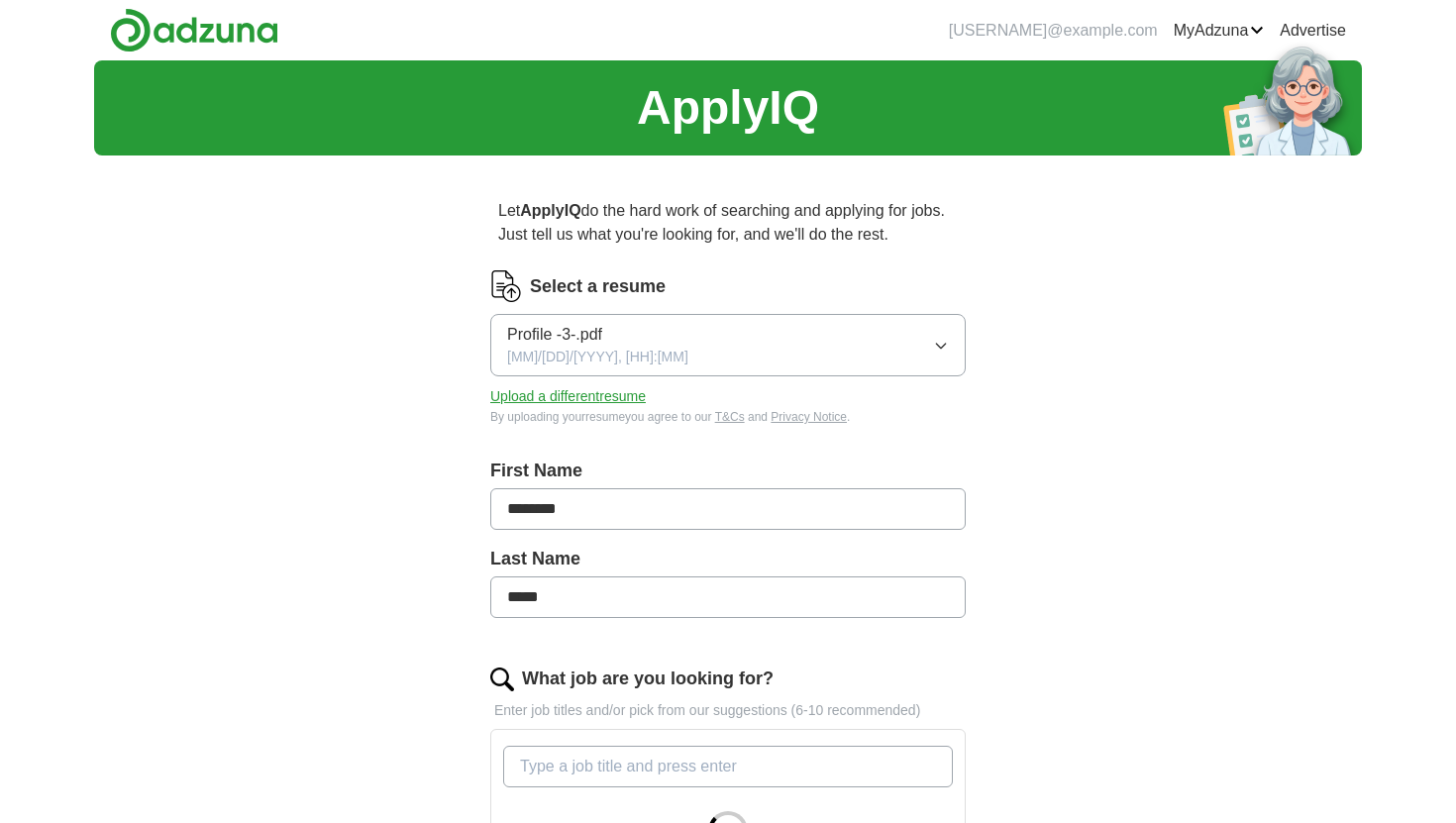 scroll, scrollTop: 0, scrollLeft: 0, axis: both 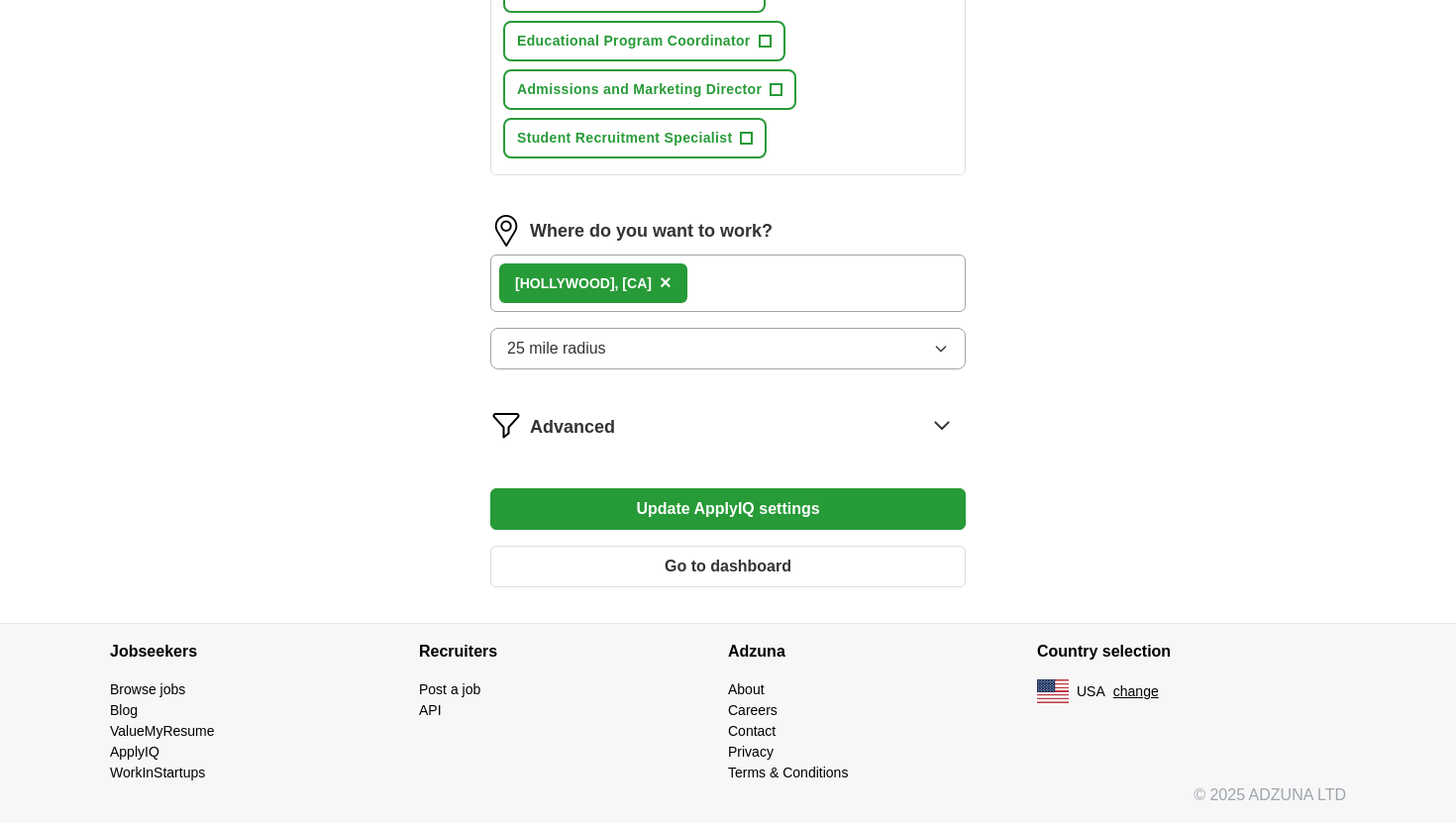 click 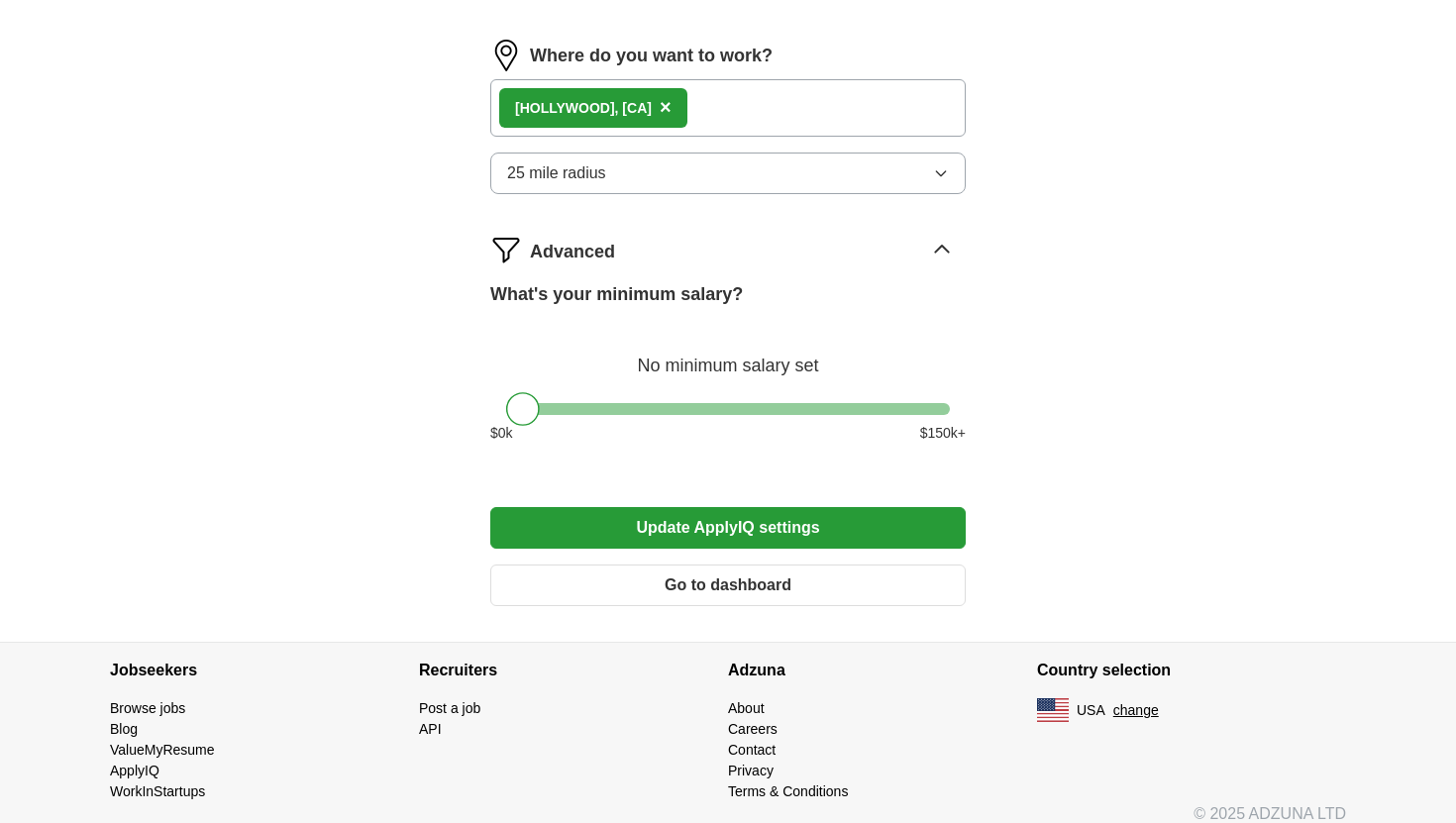 scroll, scrollTop: 1490, scrollLeft: 0, axis: vertical 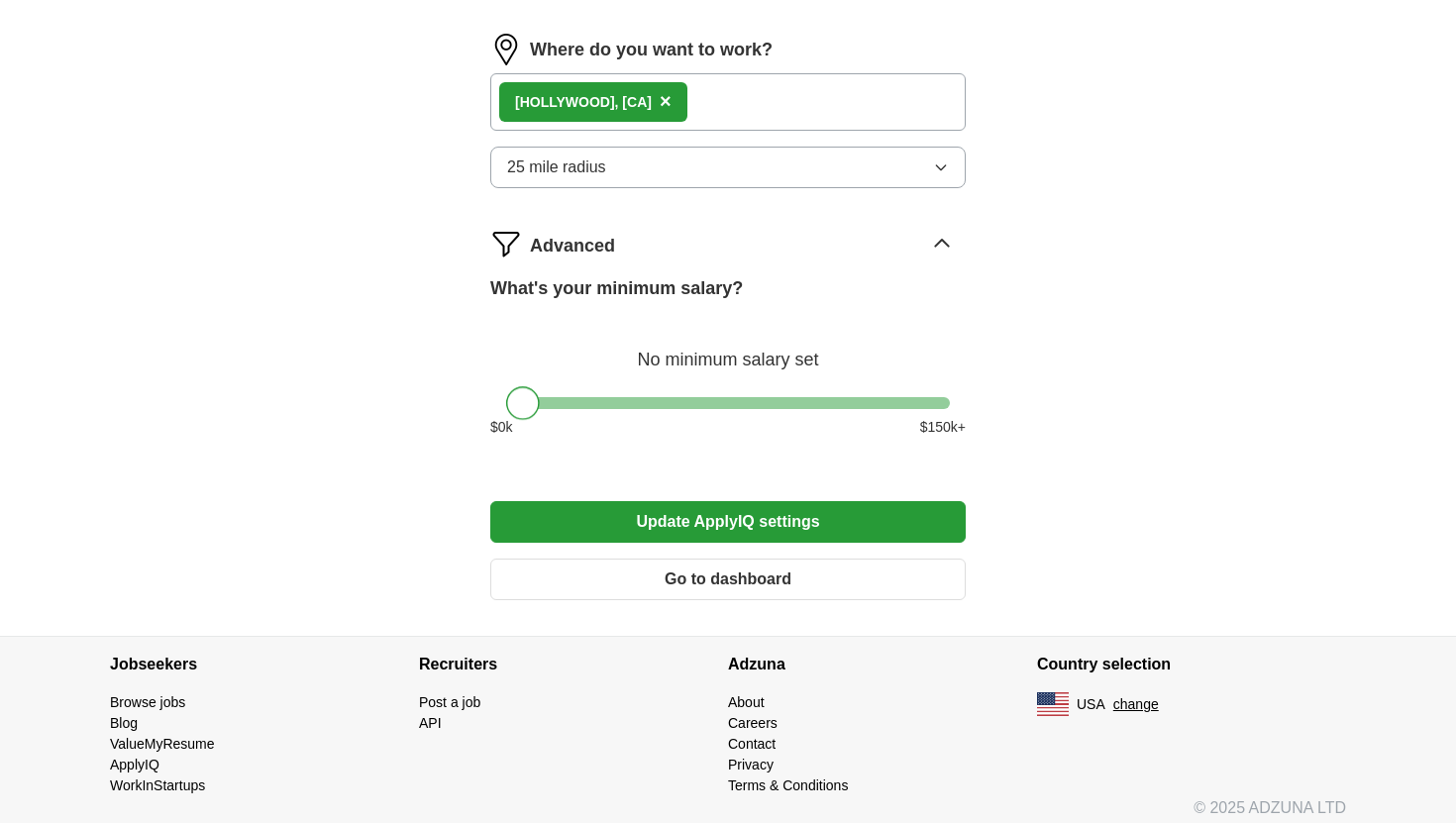 drag, startPoint x: 528, startPoint y: 403, endPoint x: 824, endPoint y: 415, distance: 296.2431 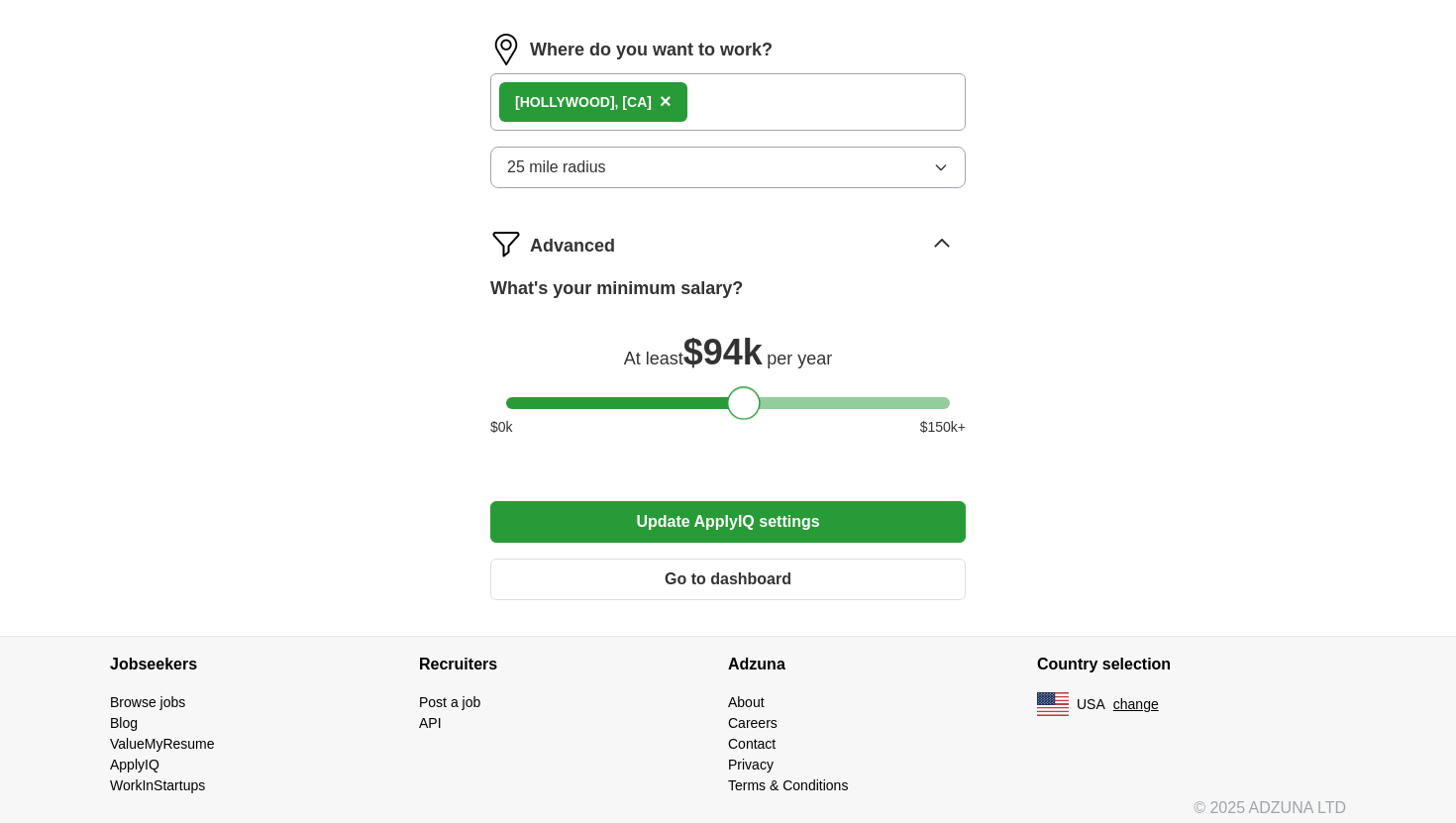 drag, startPoint x: 804, startPoint y: 399, endPoint x: 743, endPoint y: 396, distance: 61.073726 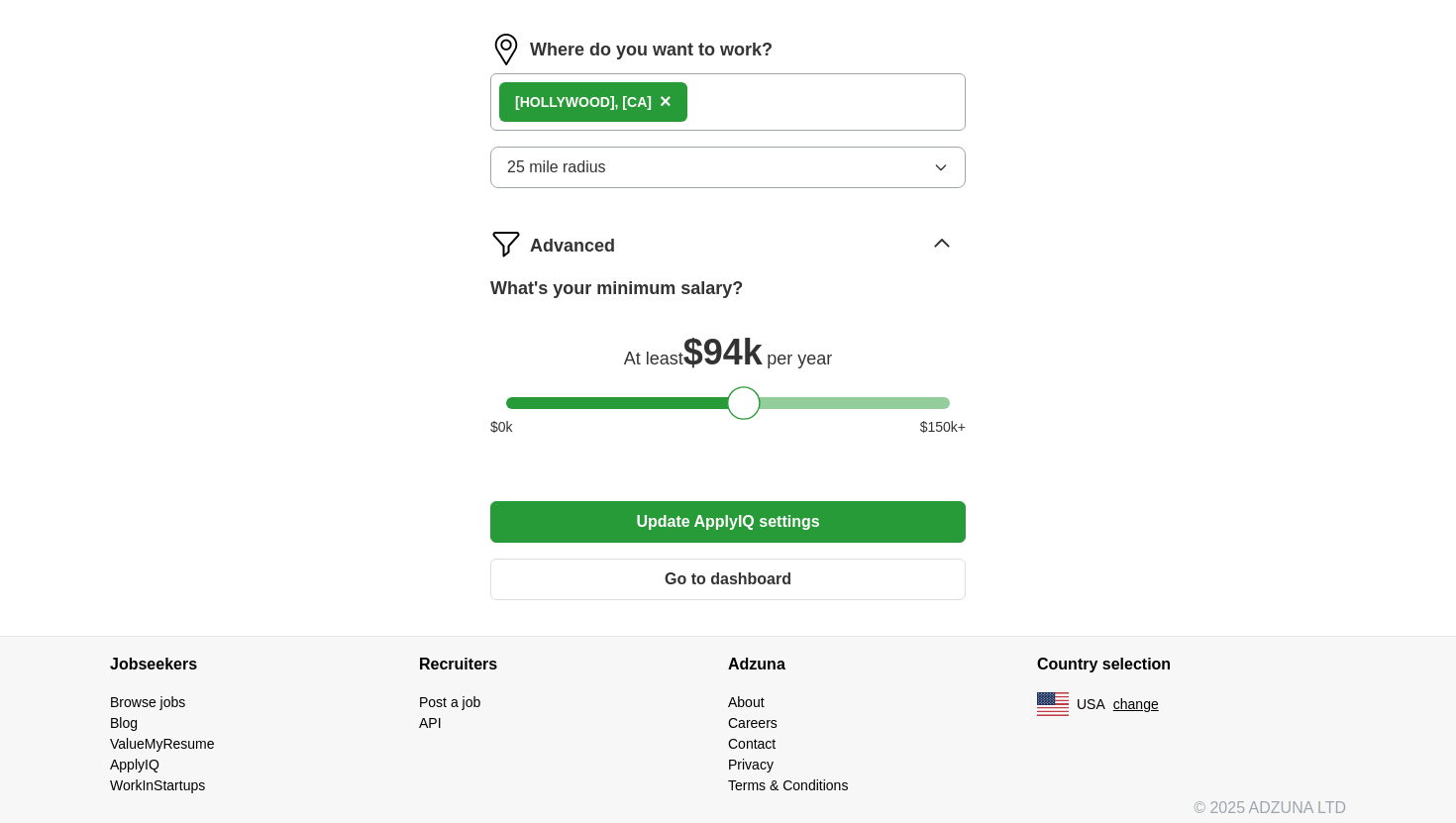 click on "Update ApplyIQ settings" at bounding box center (728, 522) 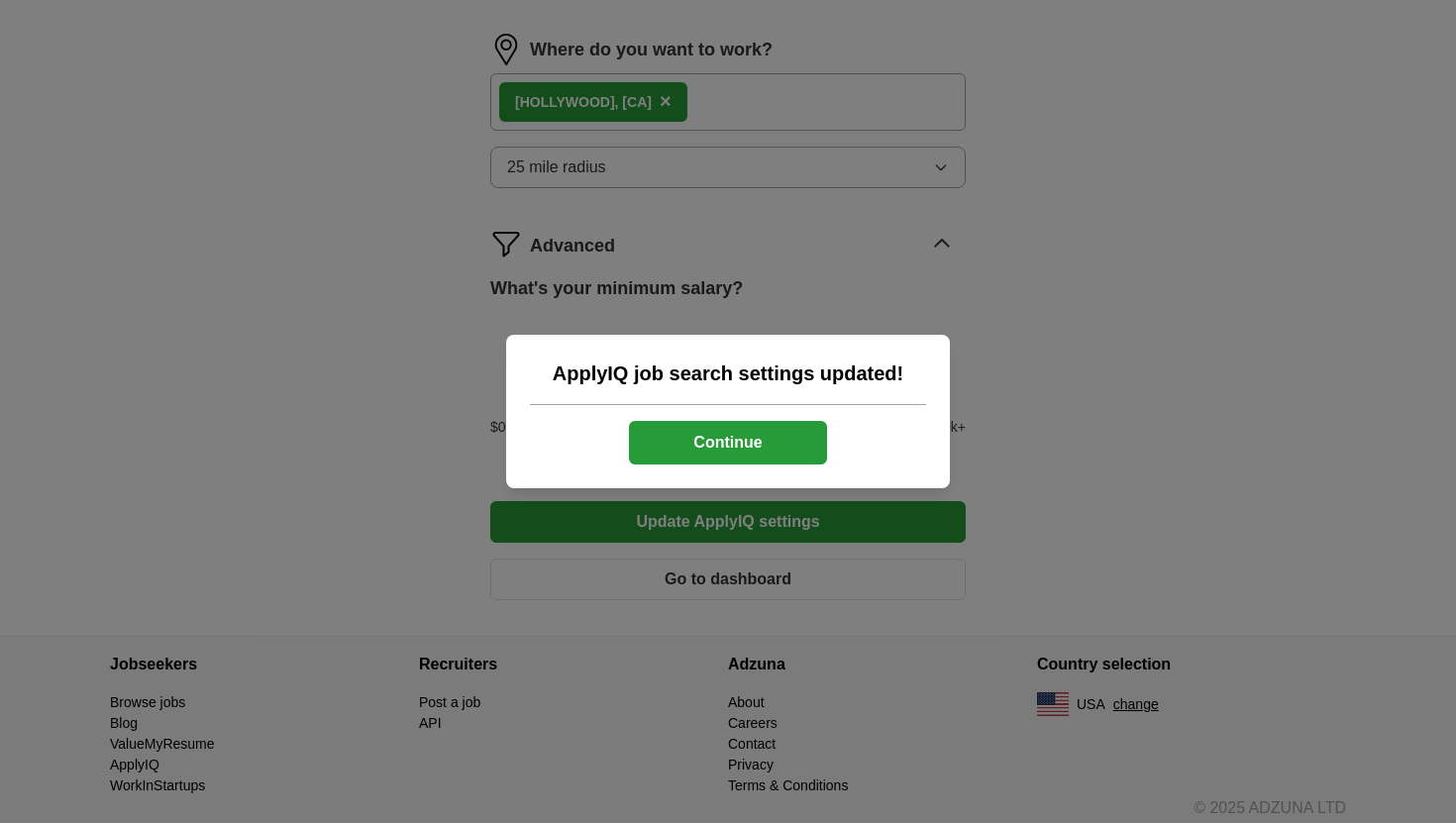 click on "Continue" at bounding box center (728, 443) 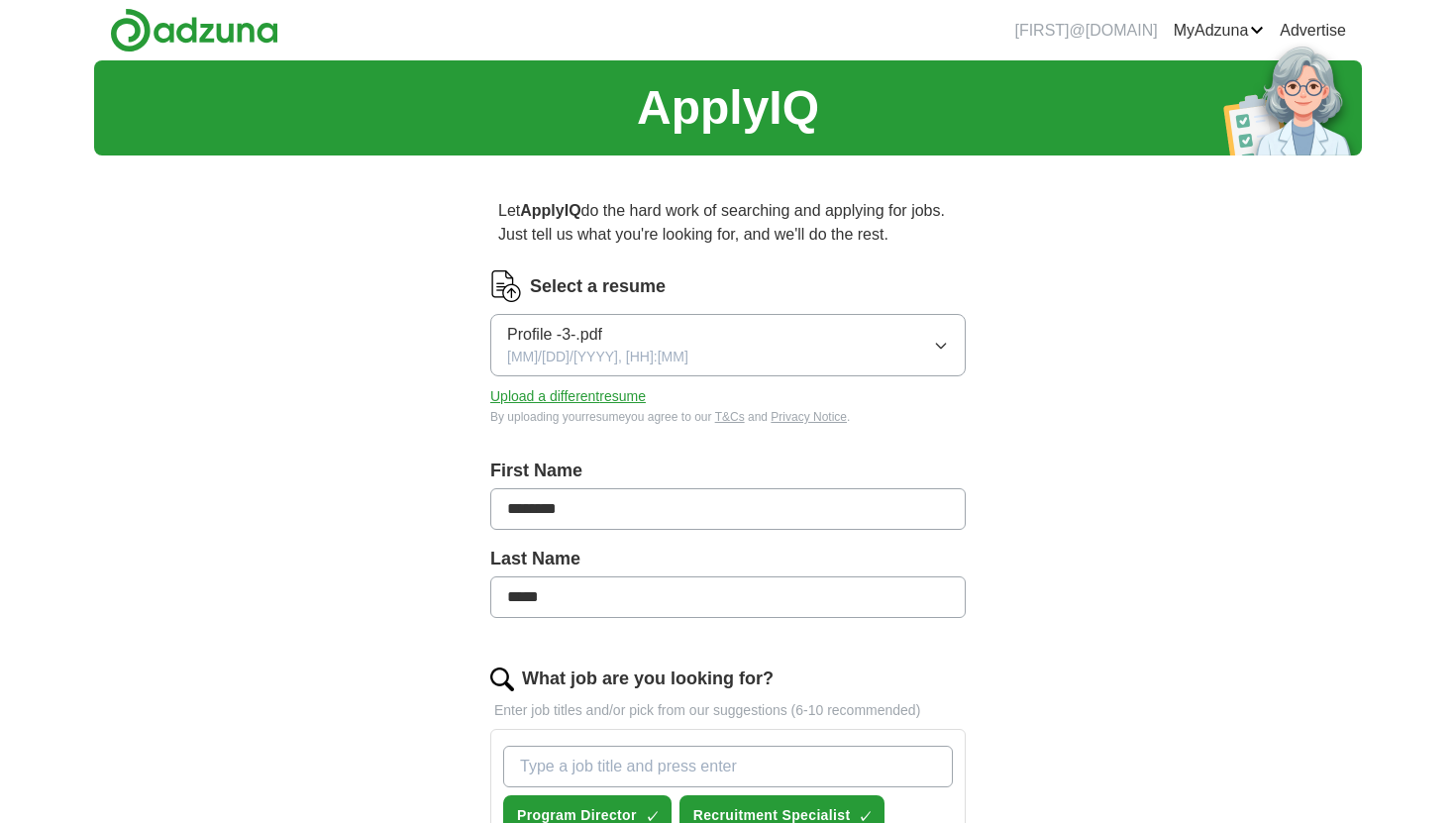 scroll, scrollTop: 1308, scrollLeft: 0, axis: vertical 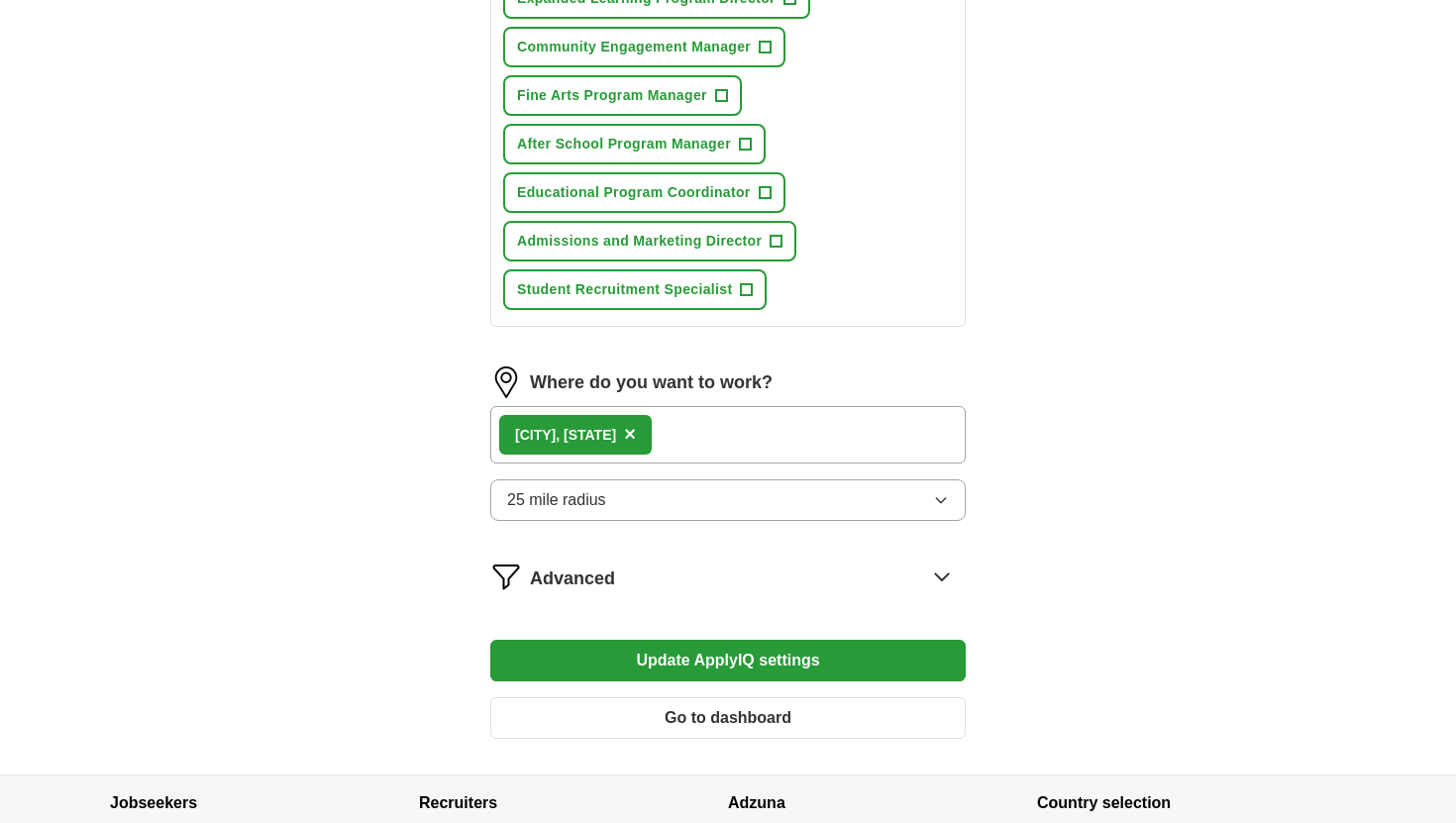 click on "Go to dashboard" at bounding box center (728, 718) 